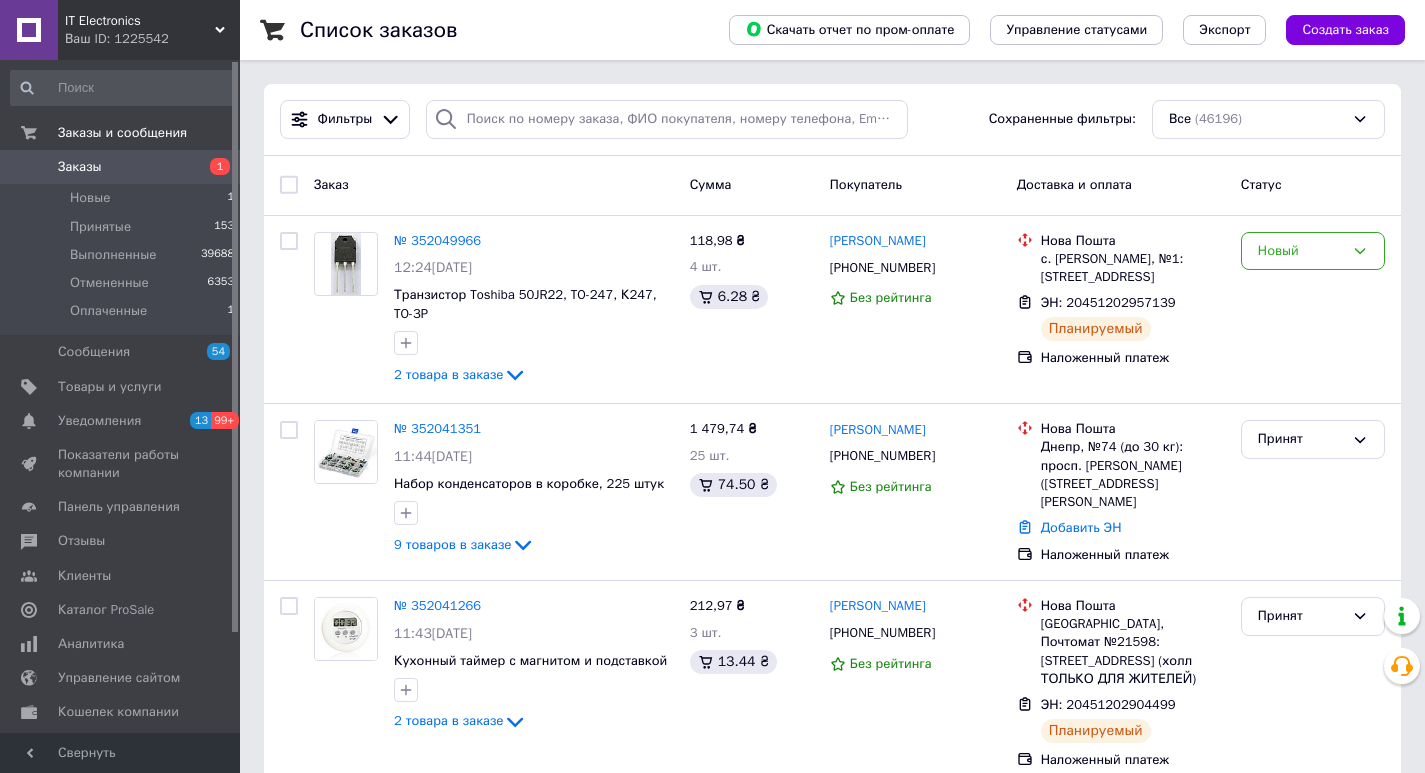 scroll, scrollTop: 0, scrollLeft: 0, axis: both 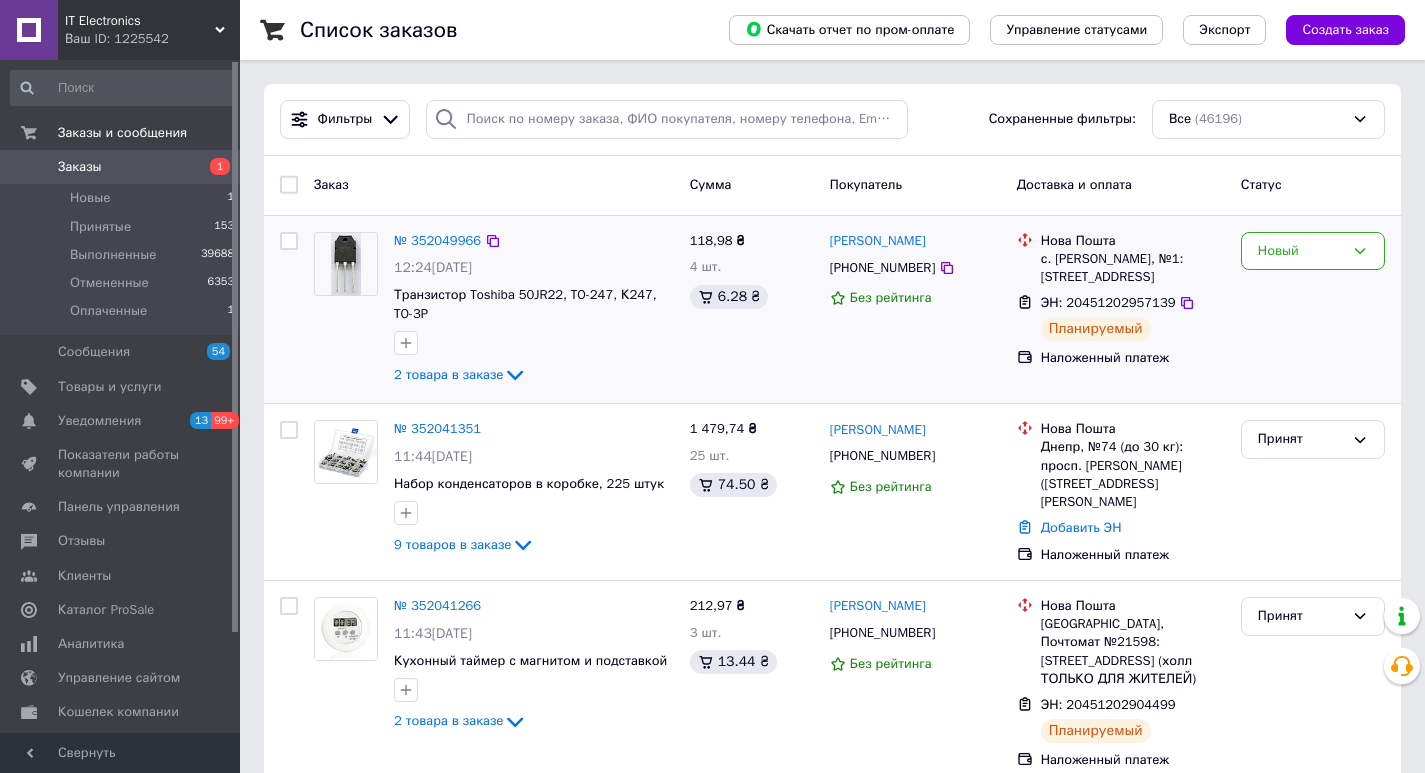 drag, startPoint x: 1287, startPoint y: 252, endPoint x: 1284, endPoint y: 271, distance: 19.235384 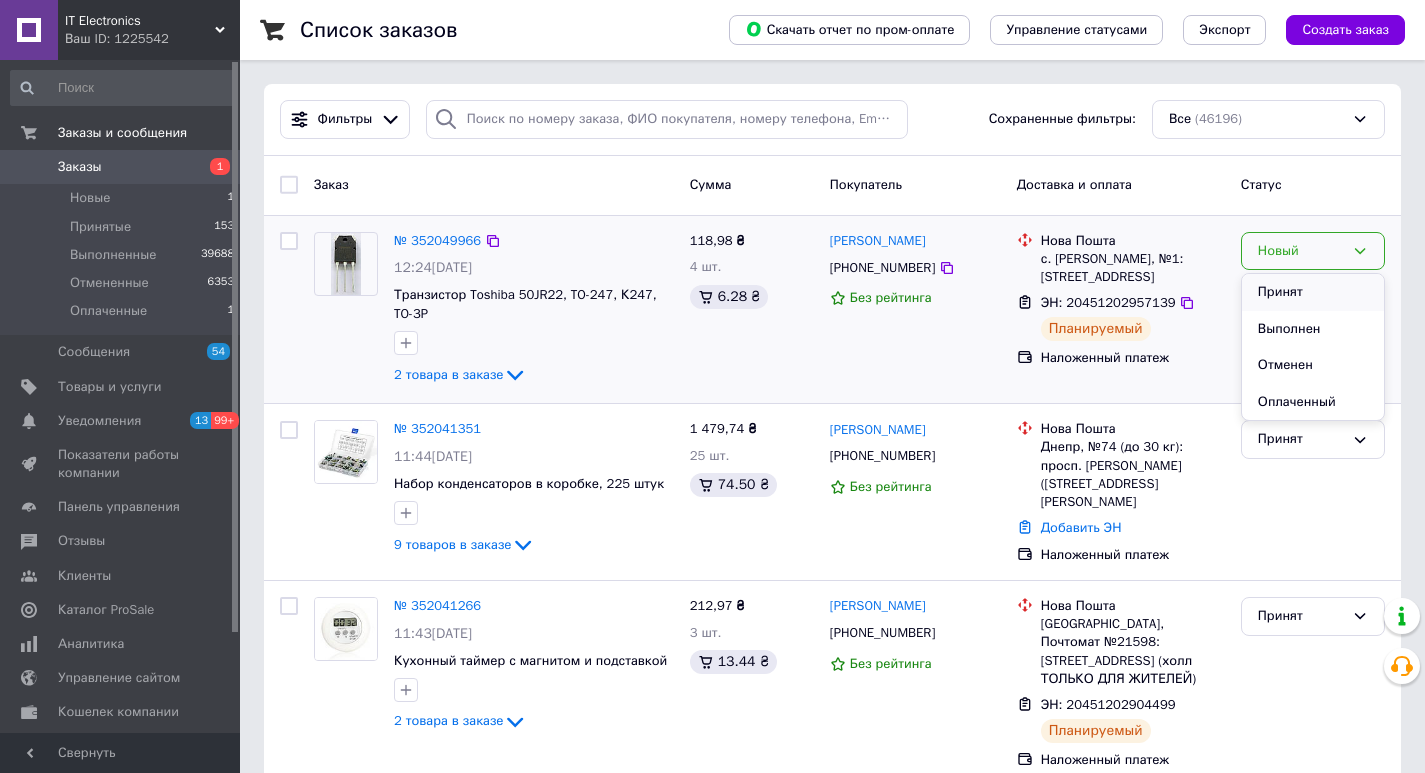 click on "Принят" at bounding box center (1313, 292) 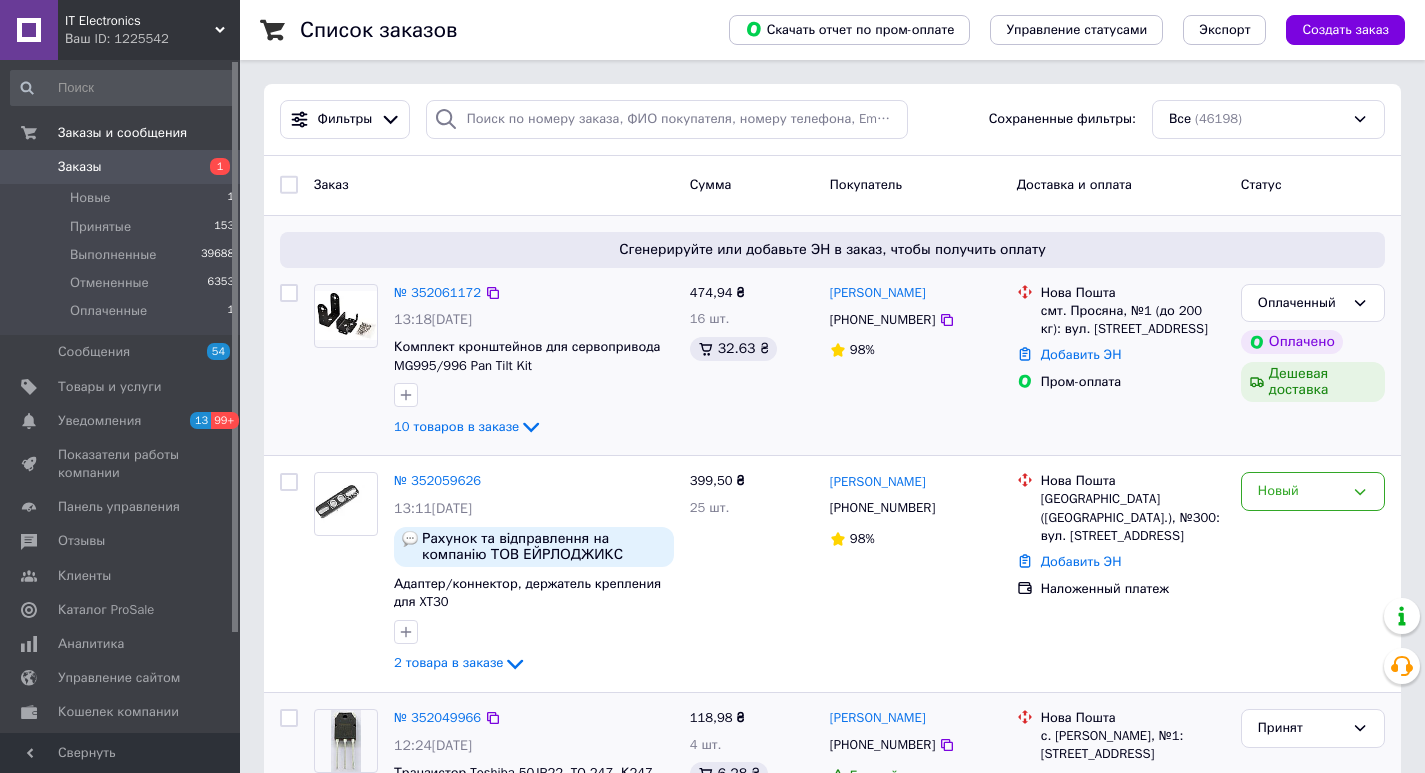 click at bounding box center (289, 293) 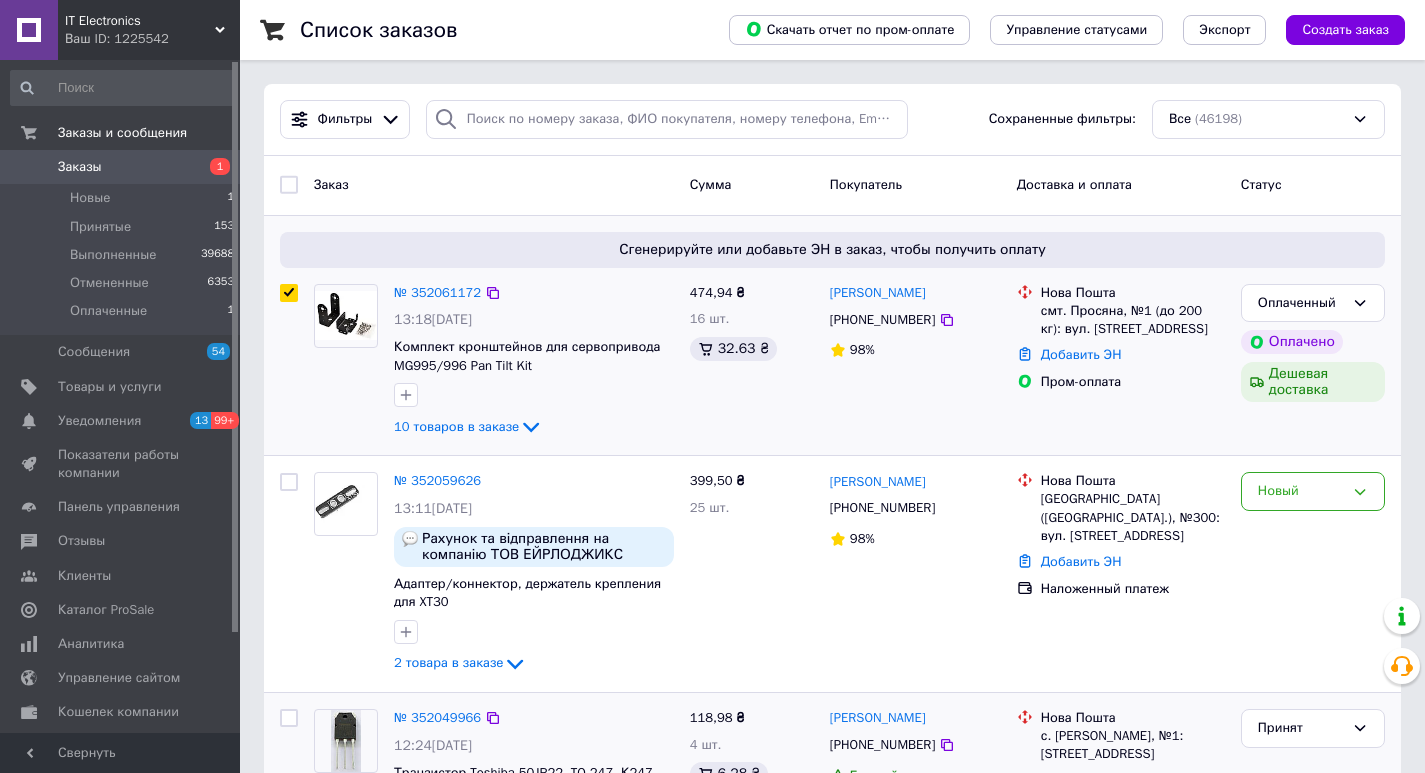 checkbox on "true" 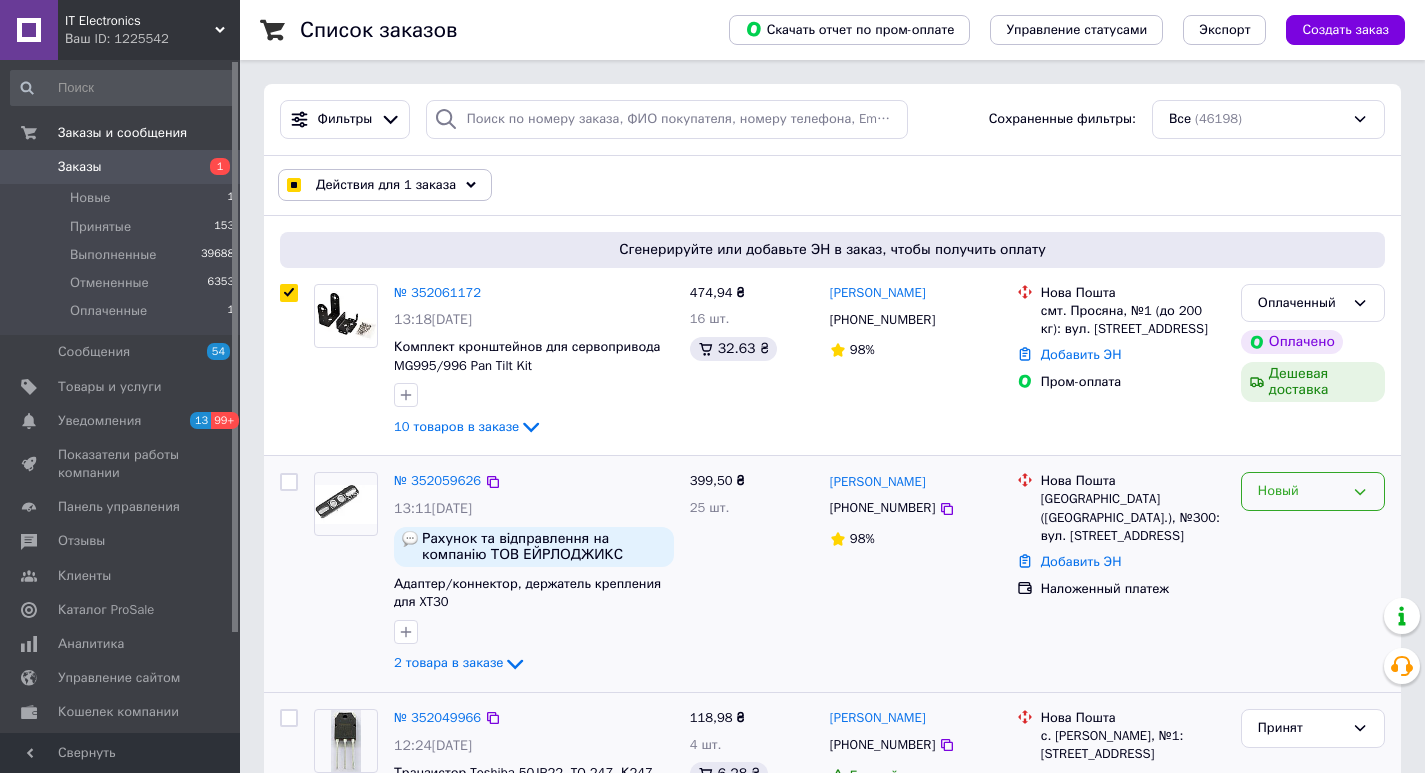 click on "Новый" at bounding box center [1301, 491] 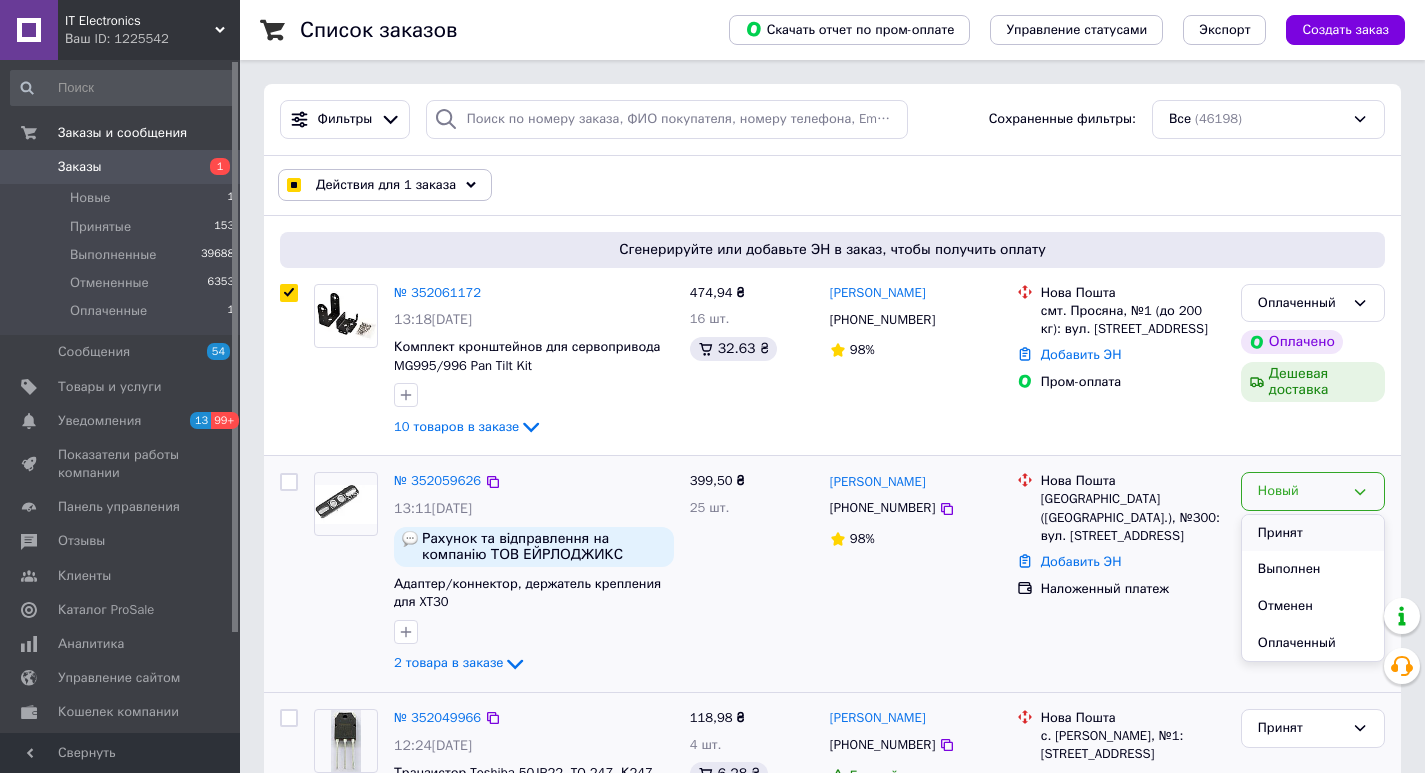 click on "Принят" at bounding box center [1313, 533] 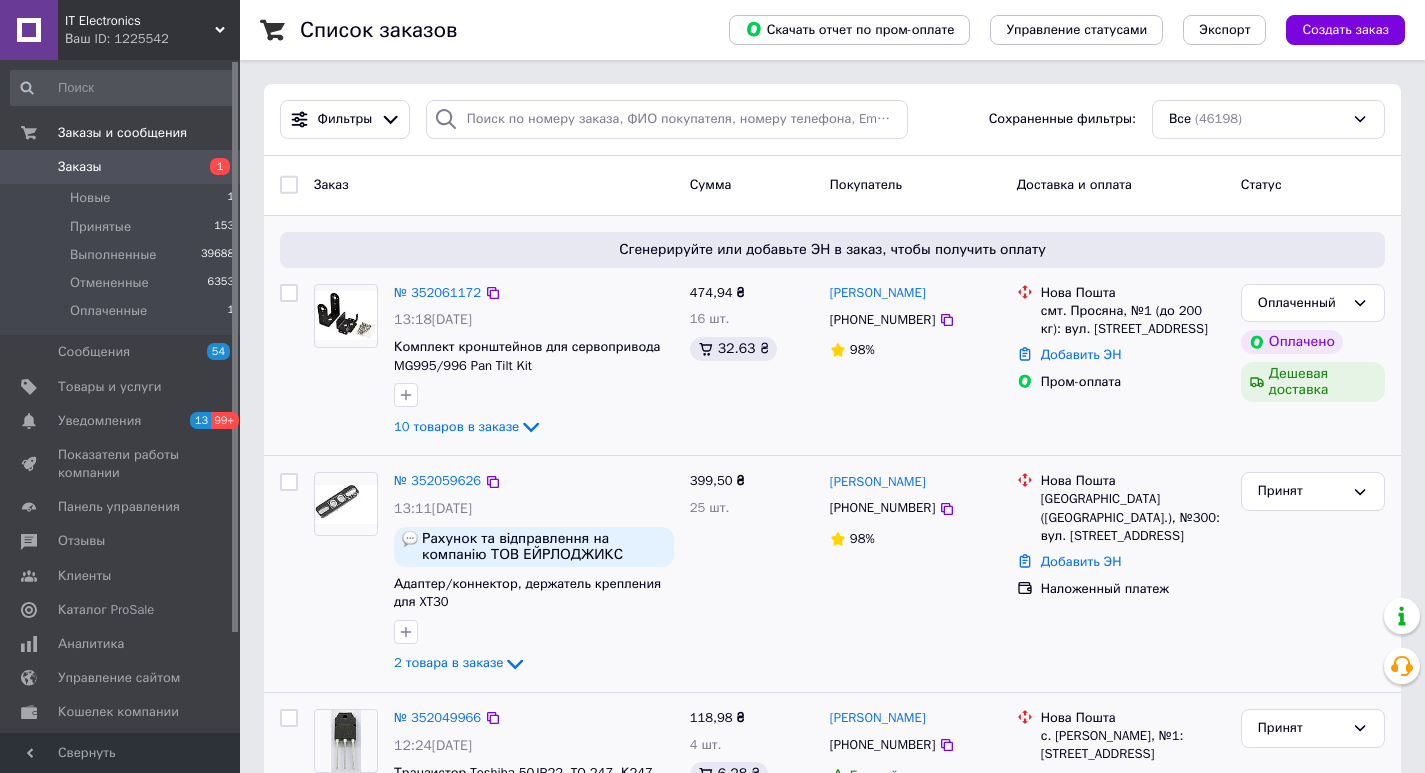 click at bounding box center (289, 293) 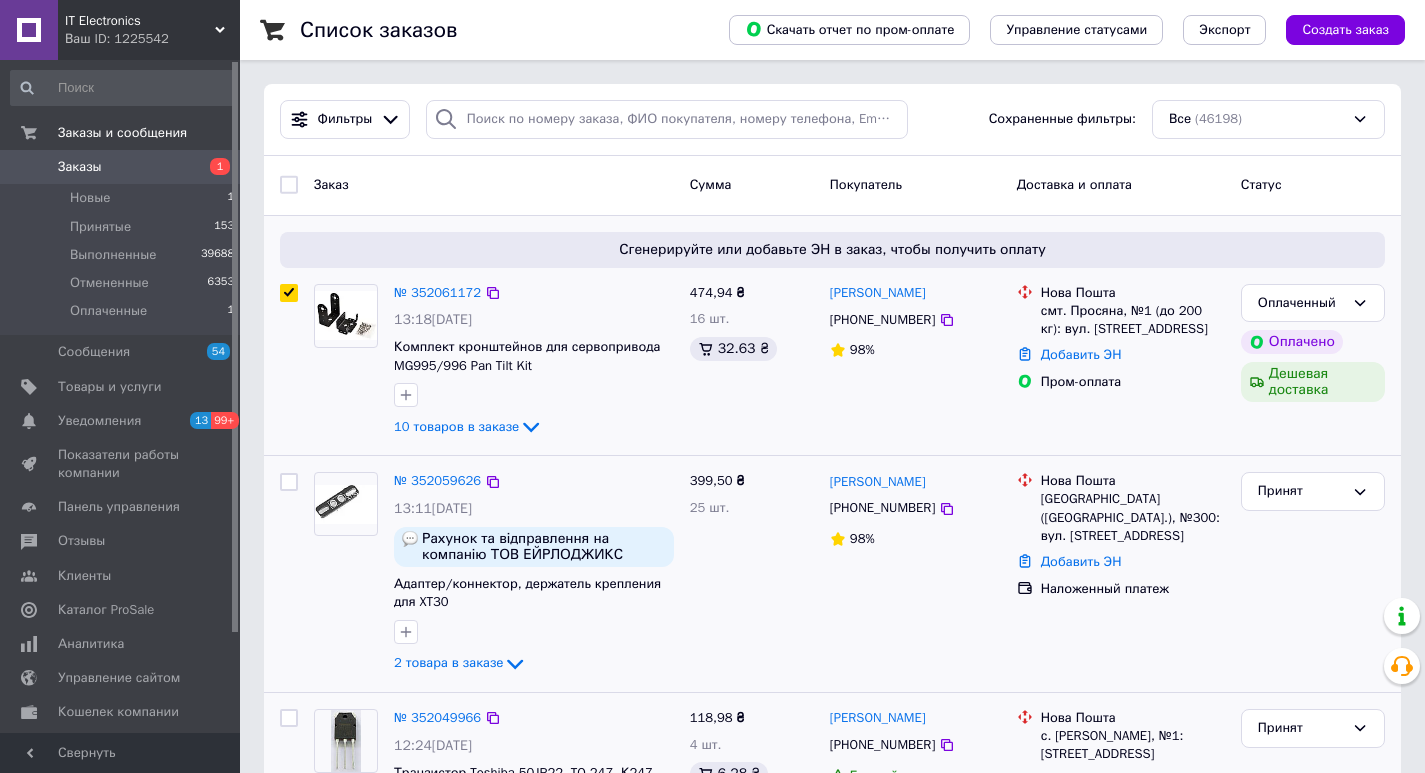 checkbox on "true" 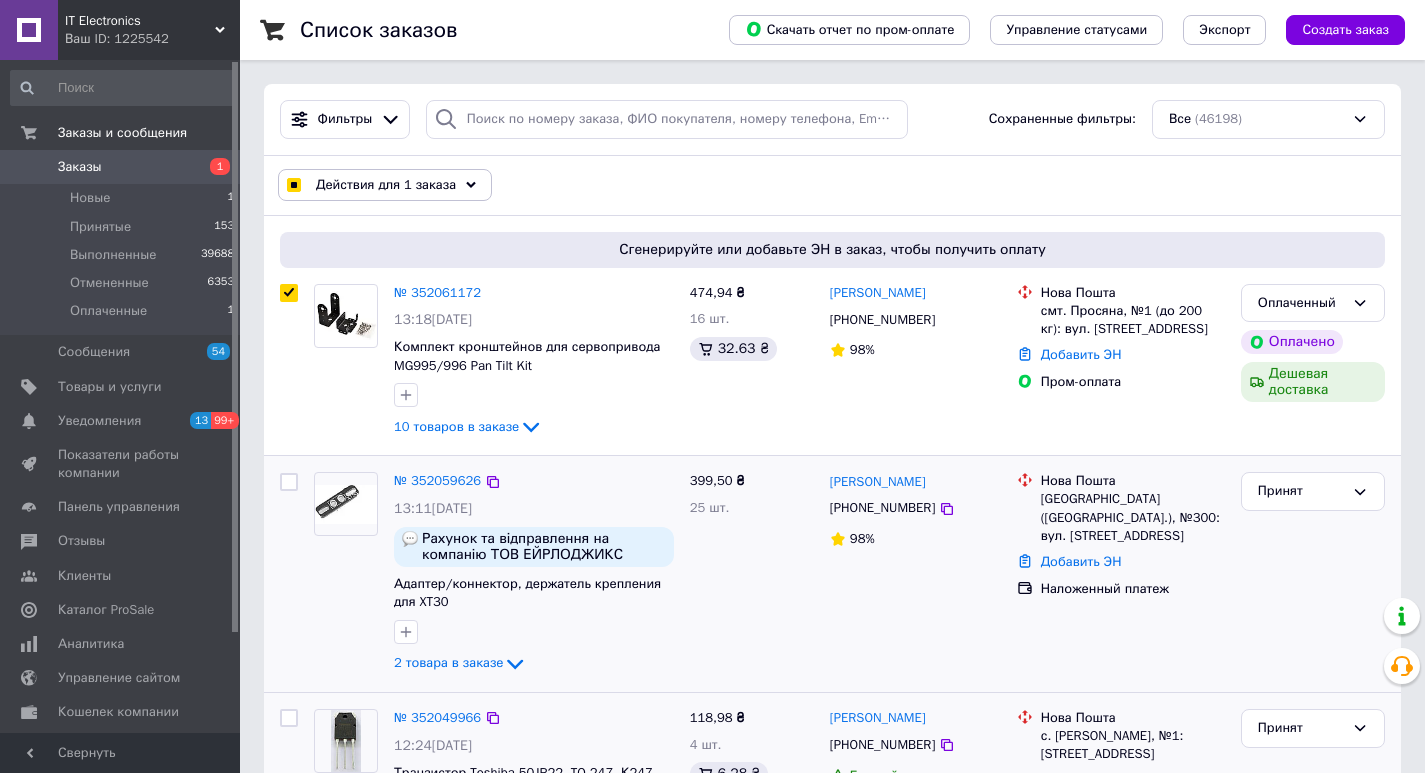 click on "Действия для 1 заказа" at bounding box center (385, 185) 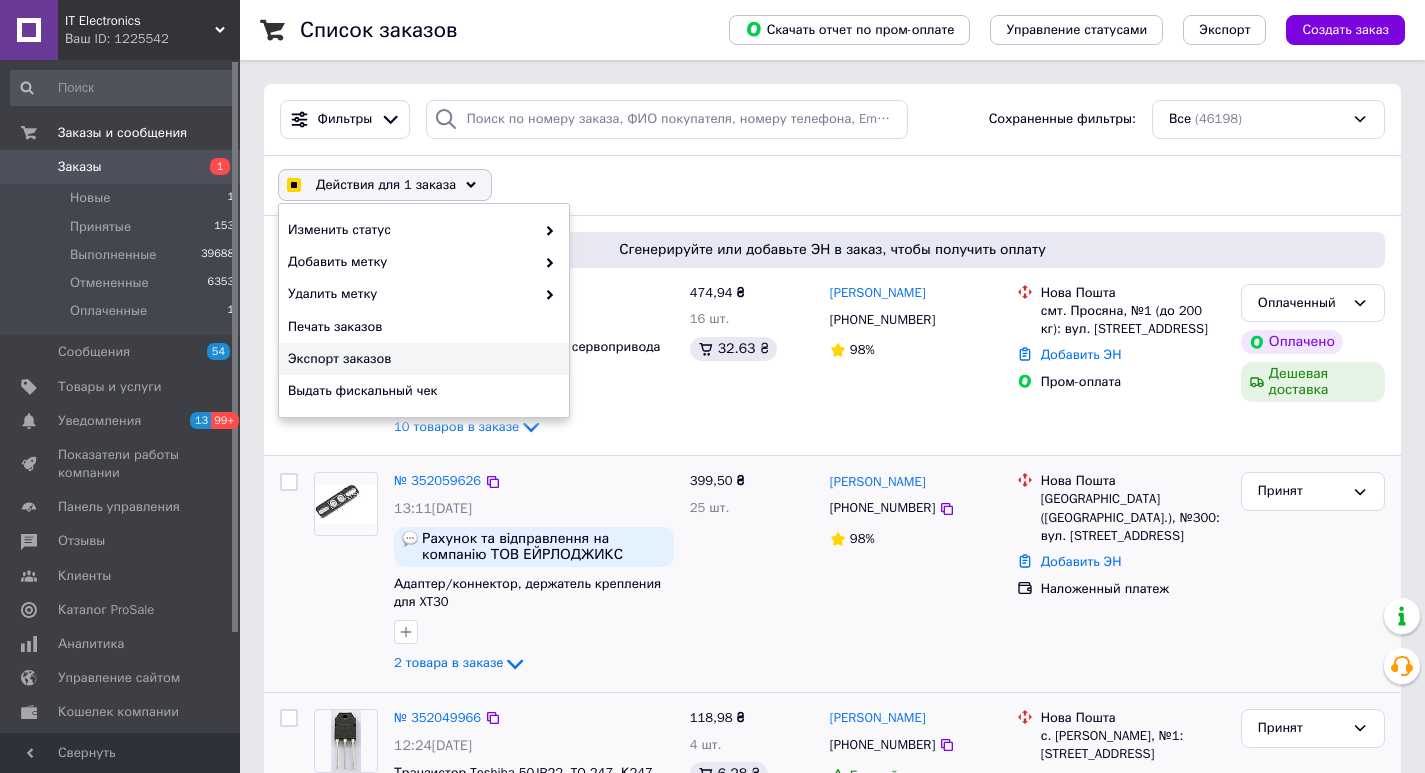 click on "Экспорт заказов" at bounding box center (424, 359) 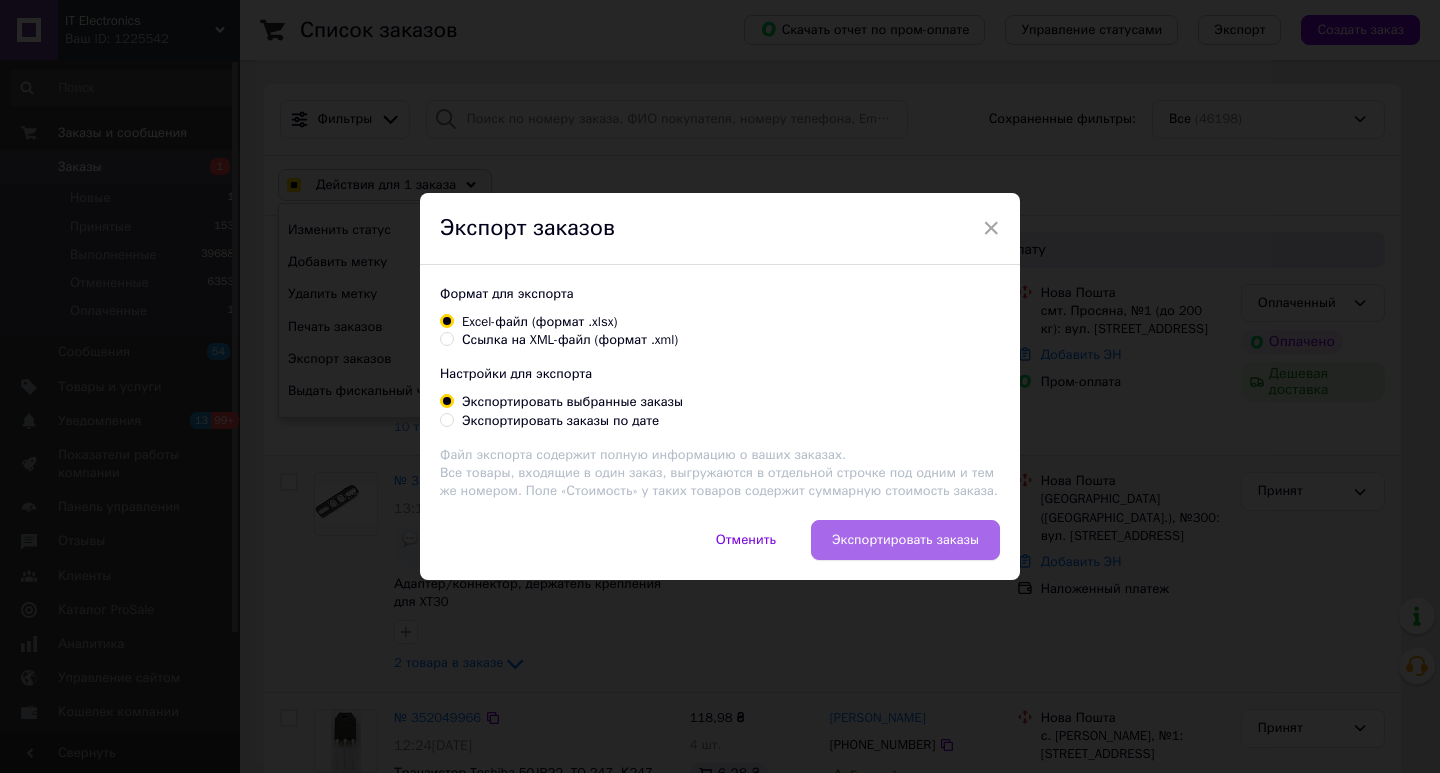 click on "Экспортировать заказы" at bounding box center [905, 540] 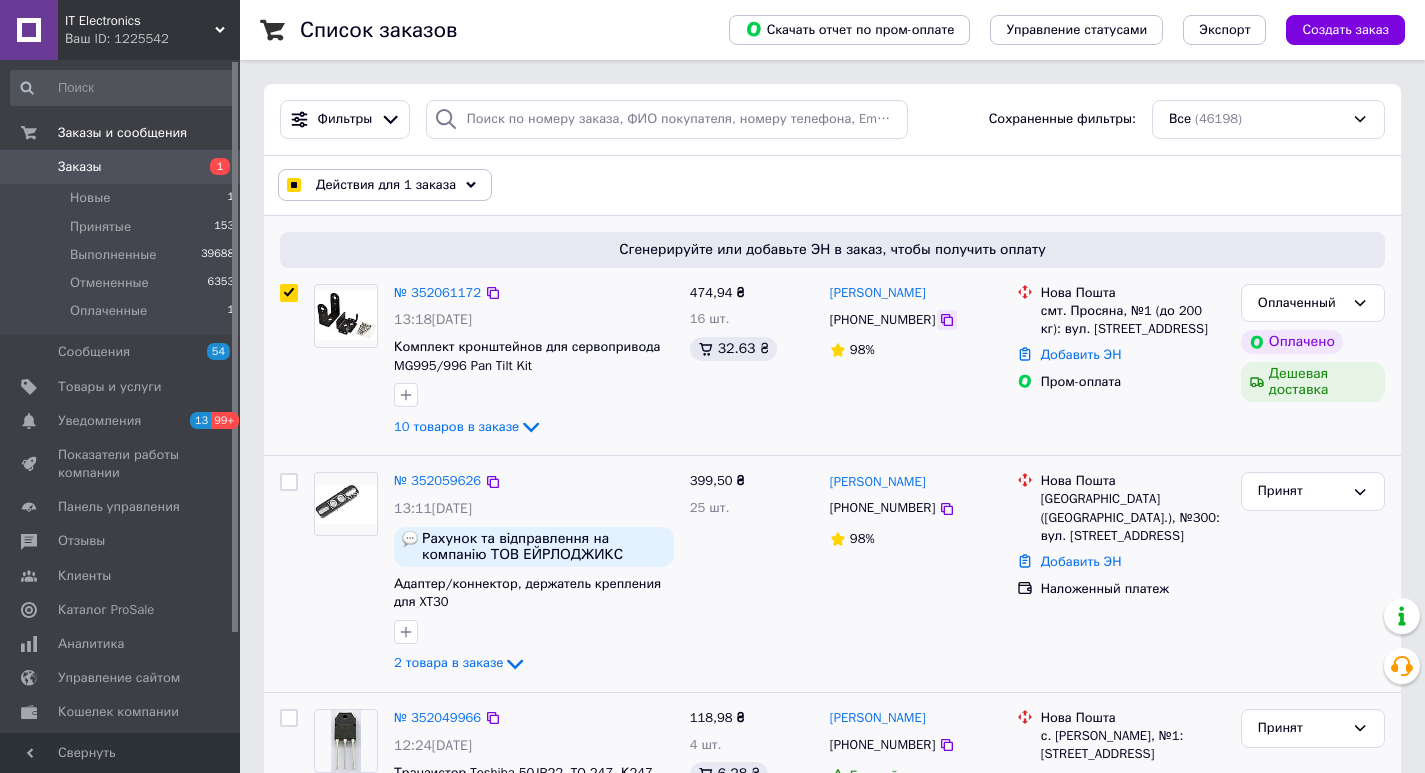 click 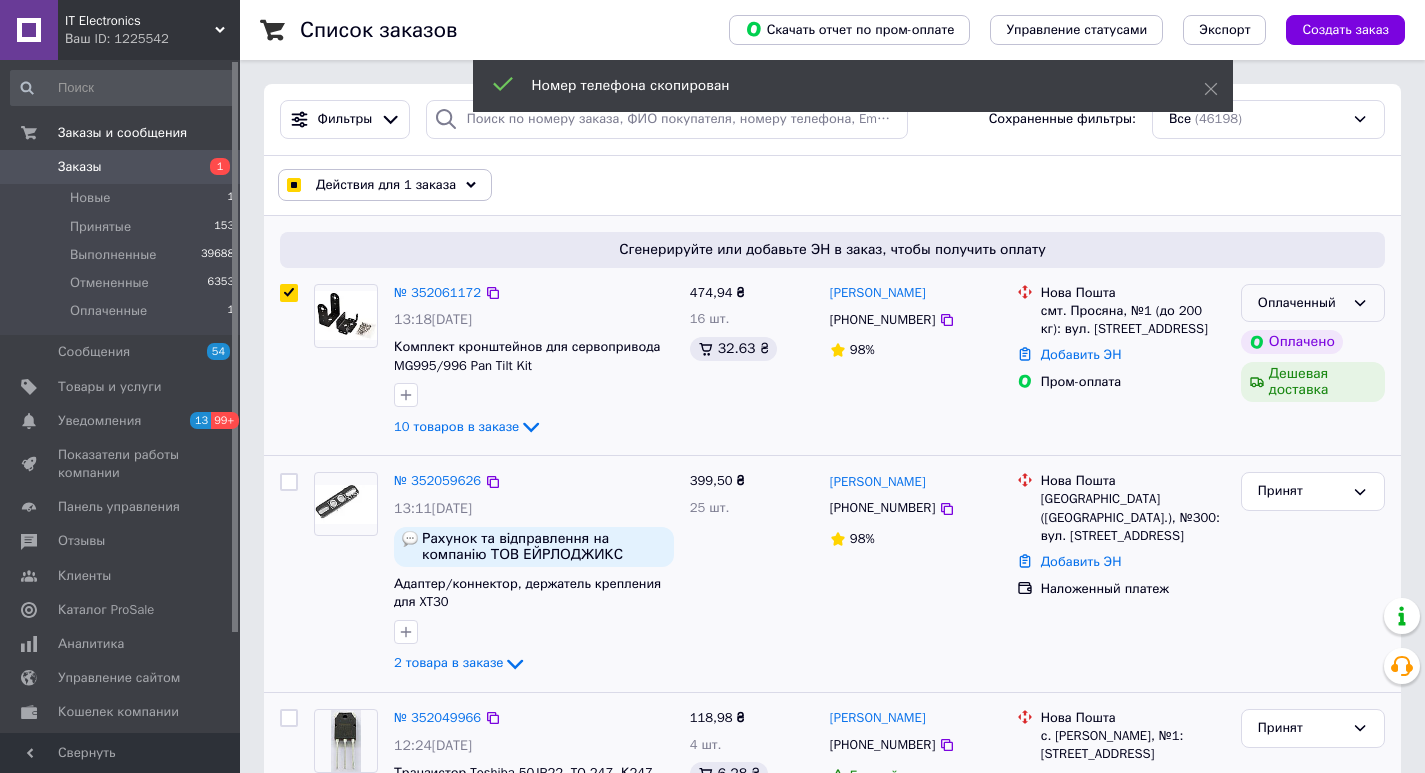click on "Оплаченный" at bounding box center (1301, 303) 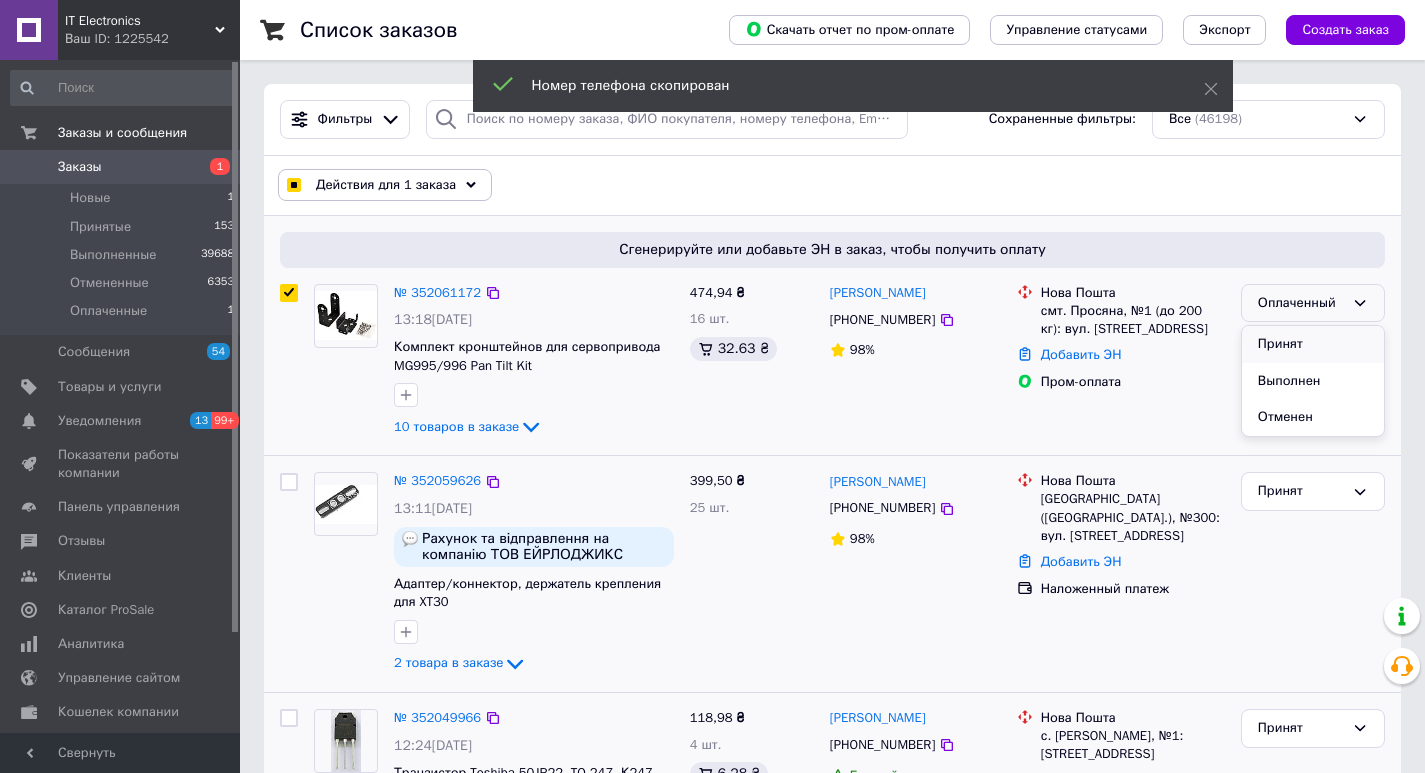 click on "Принят" at bounding box center [1313, 344] 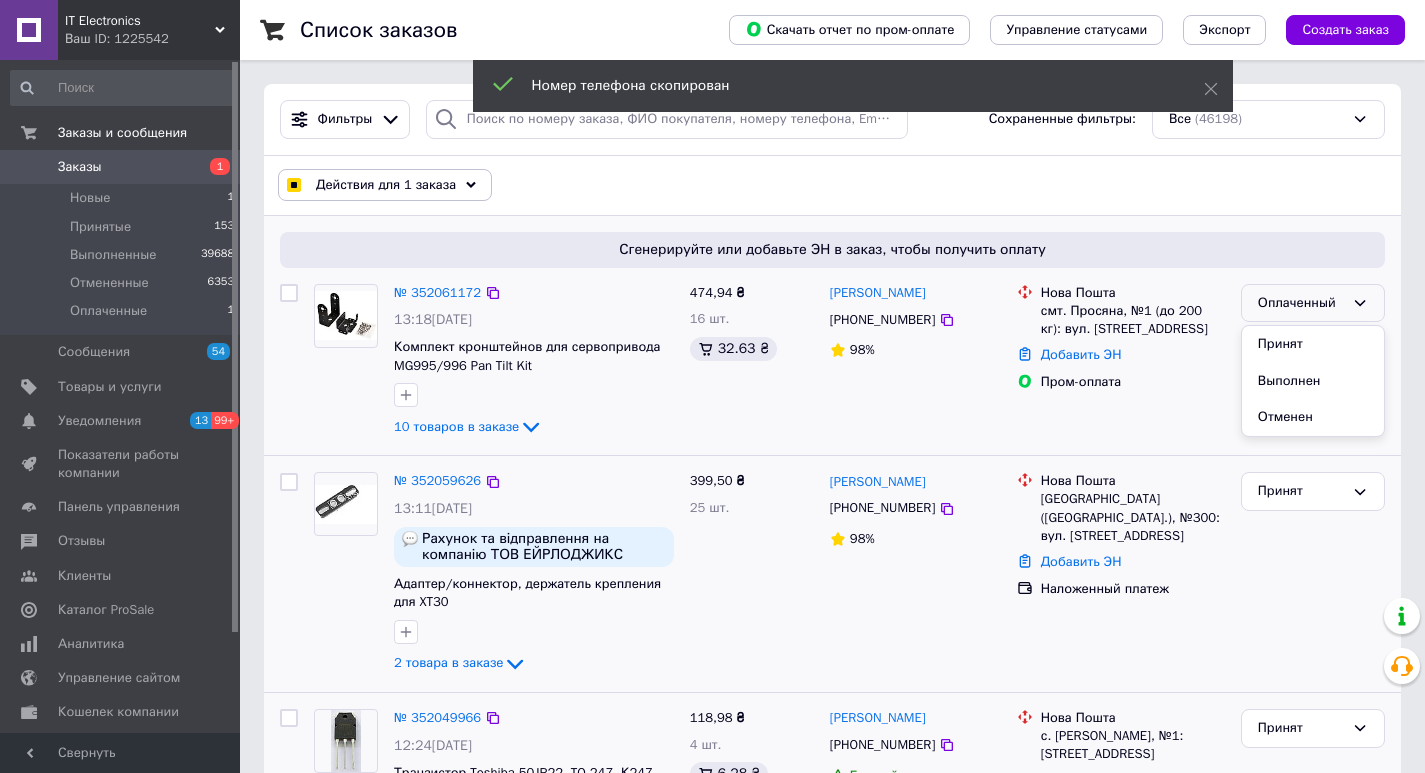 checkbox on "false" 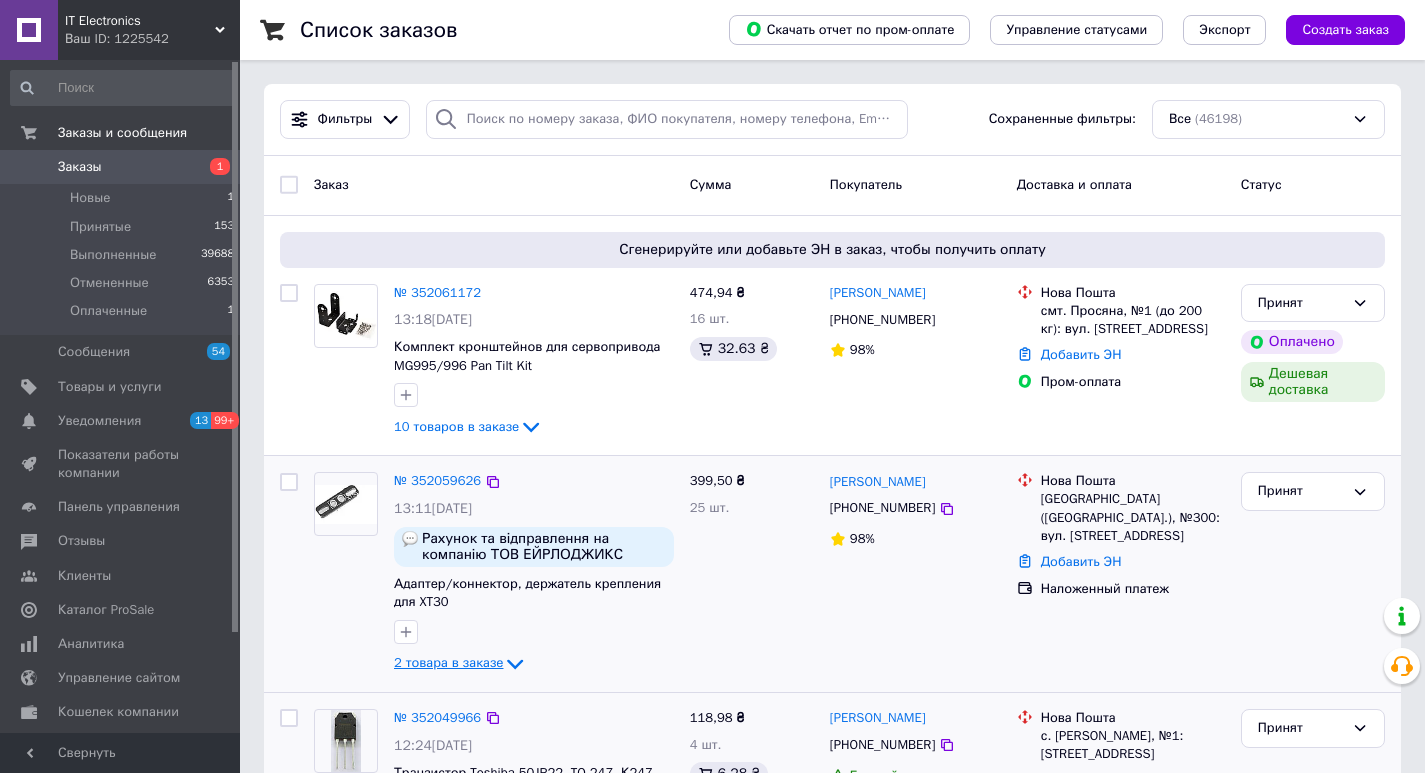 click 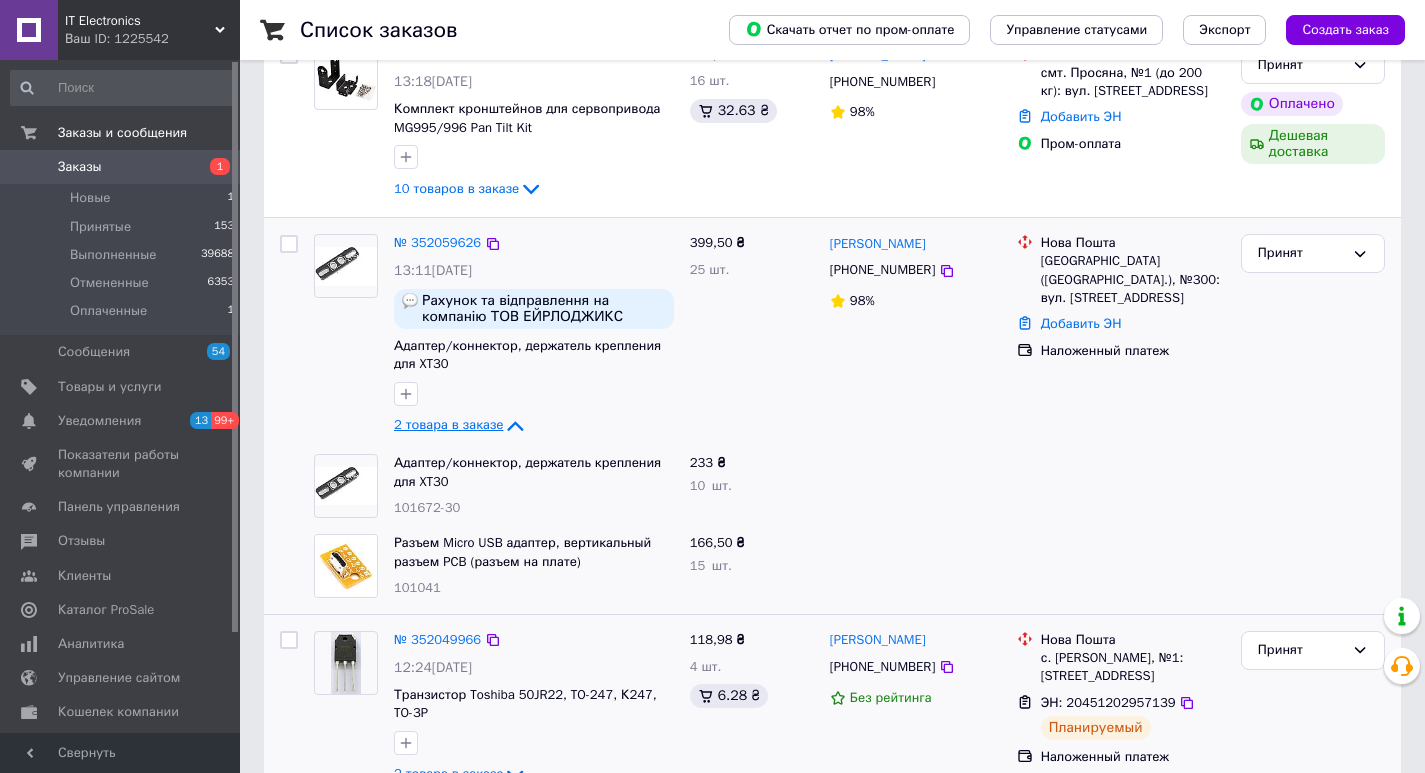 scroll, scrollTop: 300, scrollLeft: 0, axis: vertical 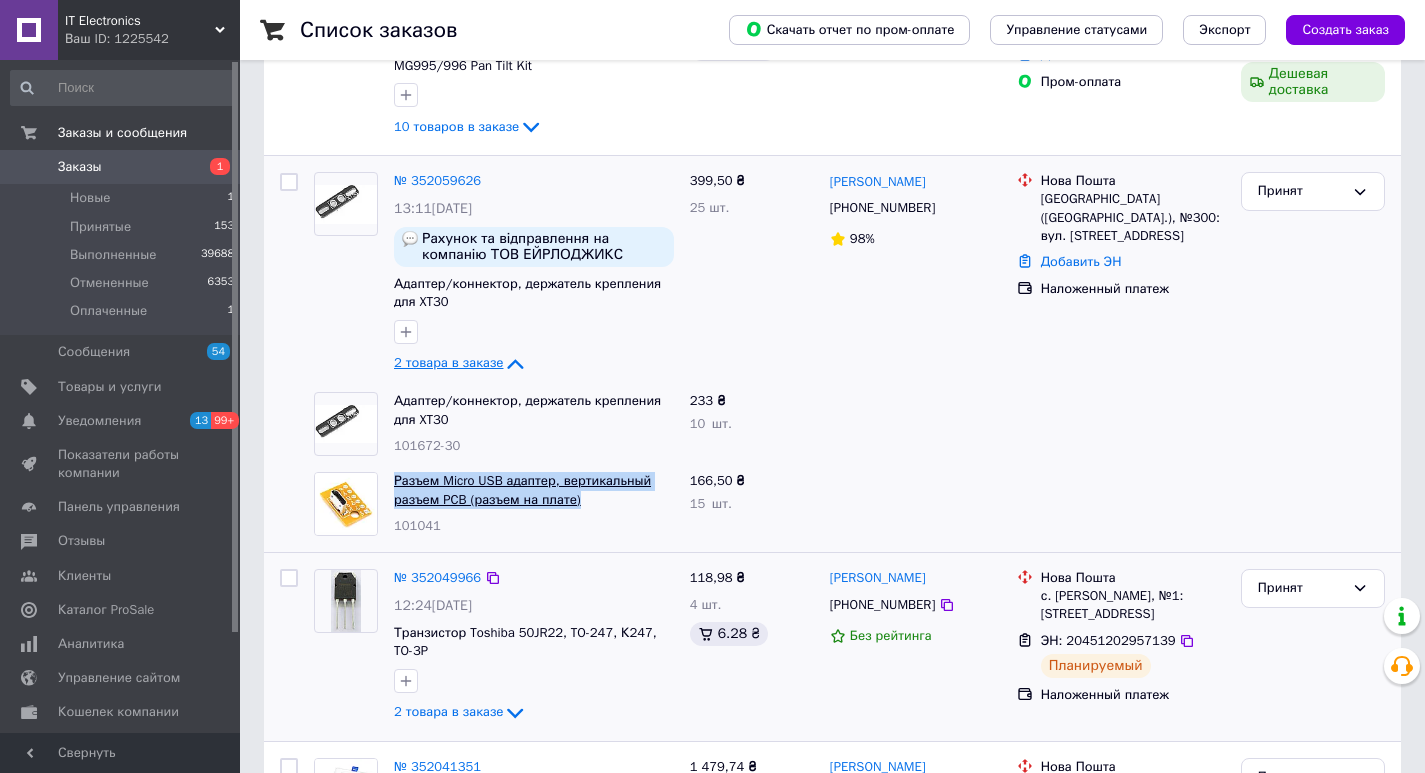 drag, startPoint x: 585, startPoint y: 495, endPoint x: 397, endPoint y: 477, distance: 188.85974 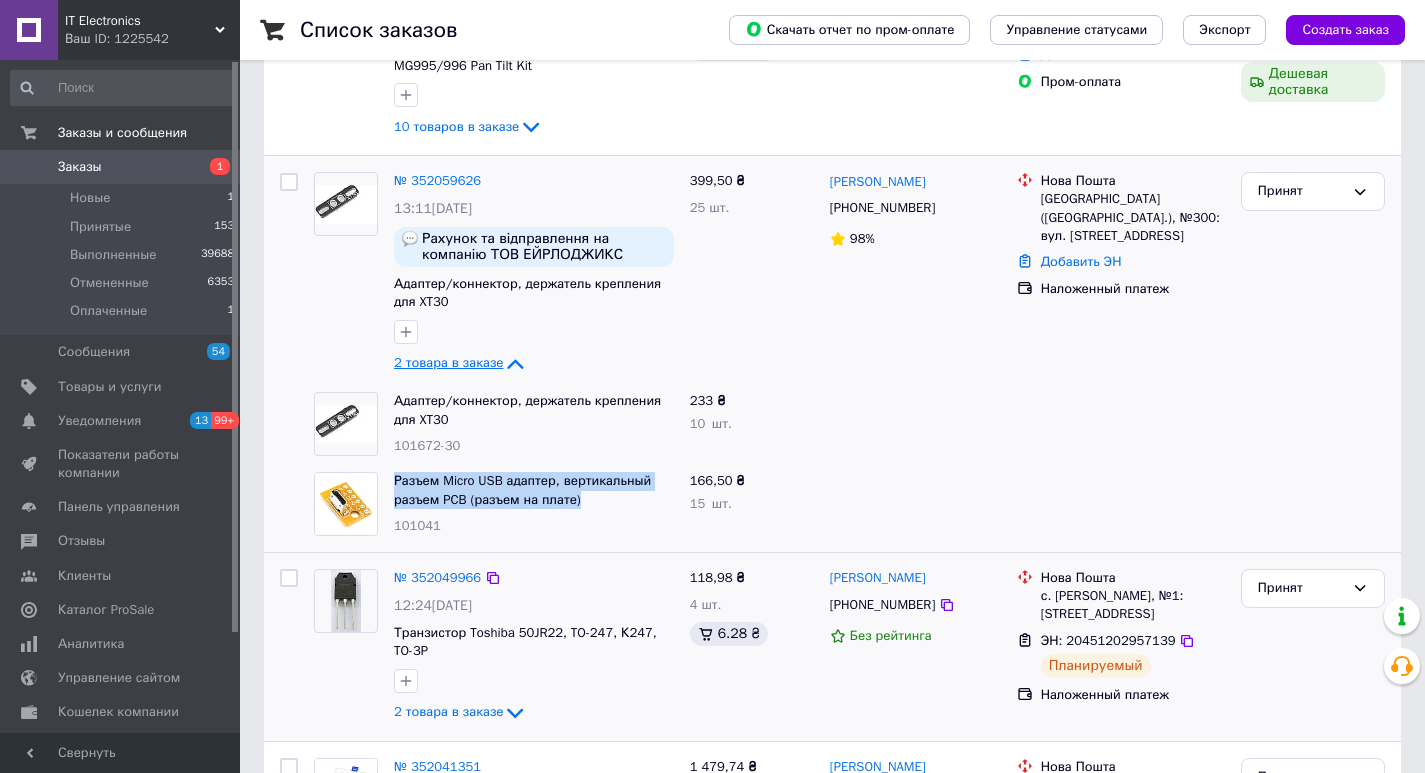 copy on "Разъем Micro USB адаптер, вертикальный разъем PCB (разъем на плате)" 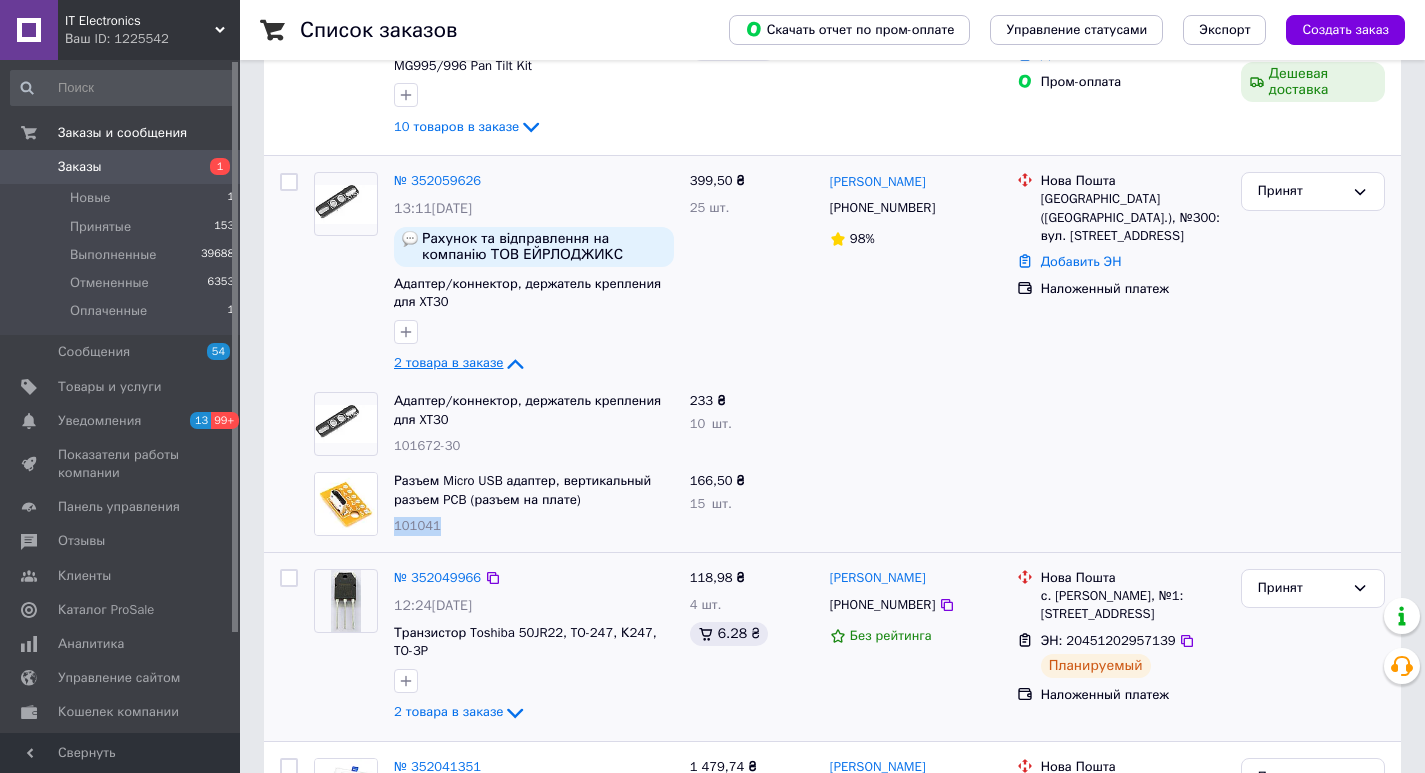 drag, startPoint x: 440, startPoint y: 521, endPoint x: 396, endPoint y: 523, distance: 44.04543 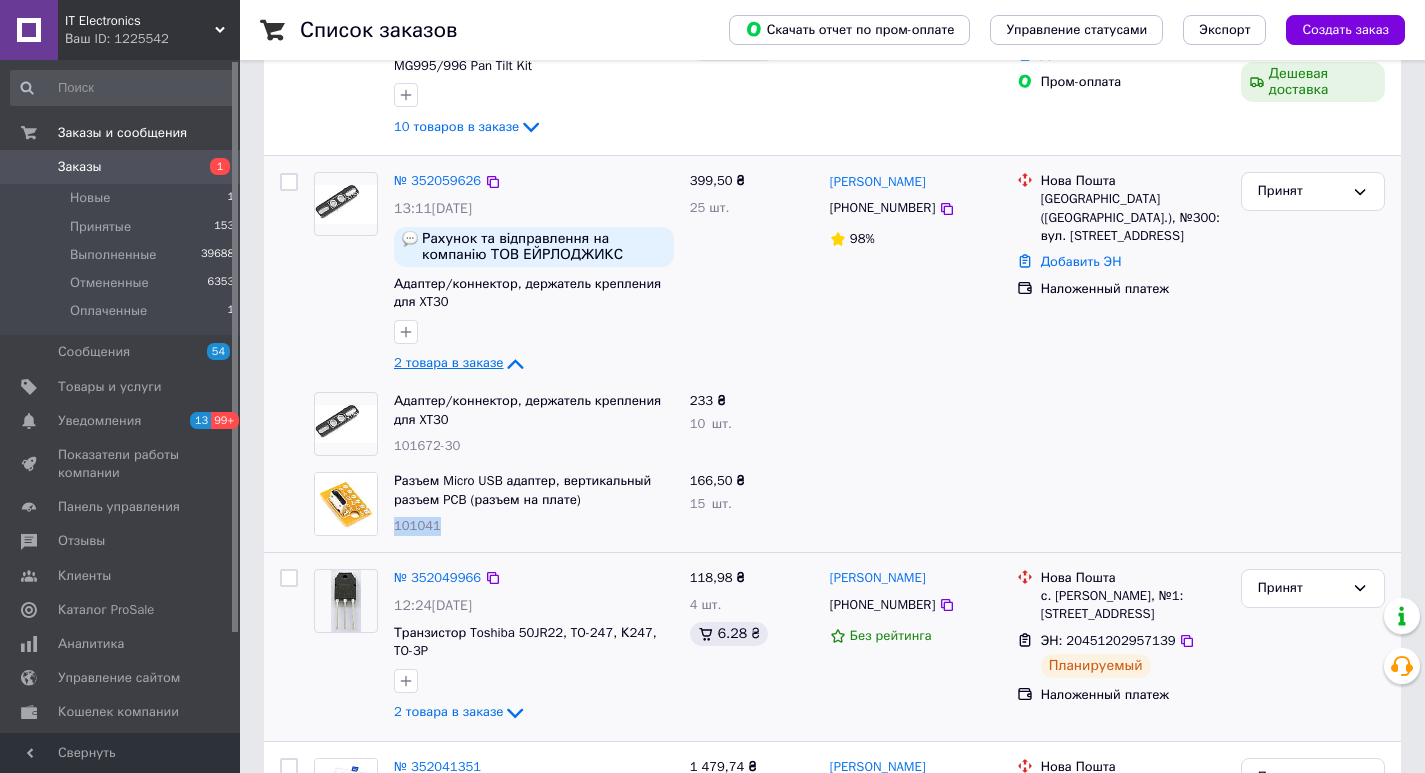 copy on "101041" 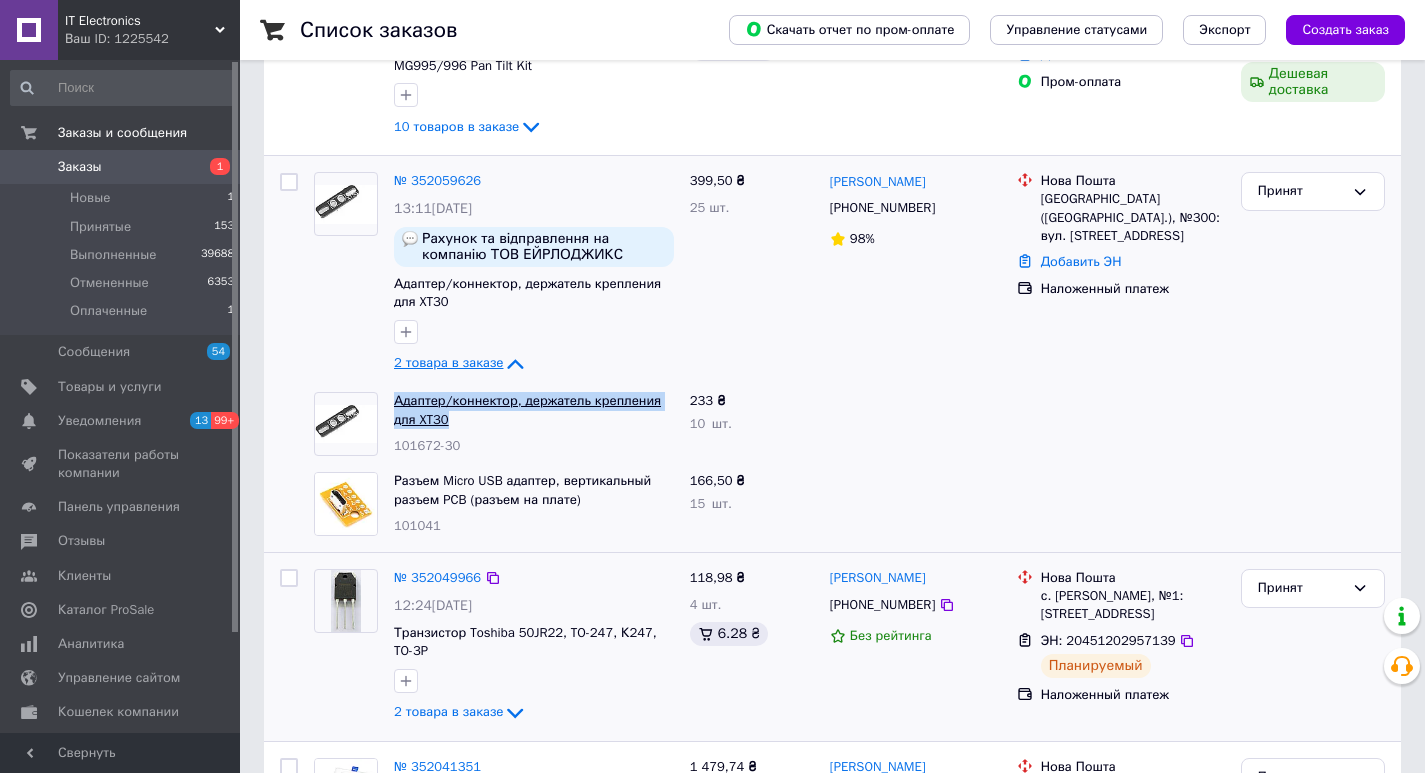 drag, startPoint x: 423, startPoint y: 418, endPoint x: 395, endPoint y: 403, distance: 31.764761 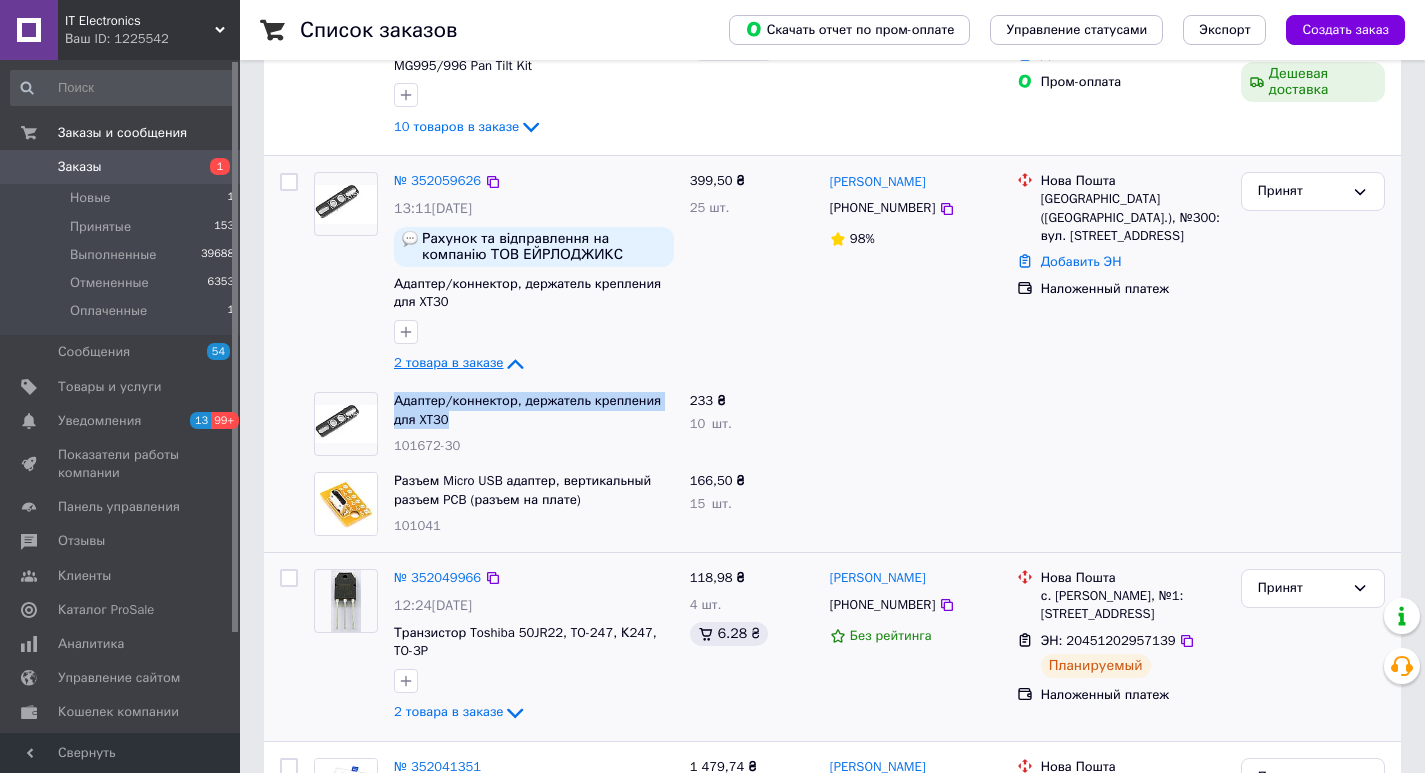 copy on "Адаптер/коннектор, держатель крепления для XT30" 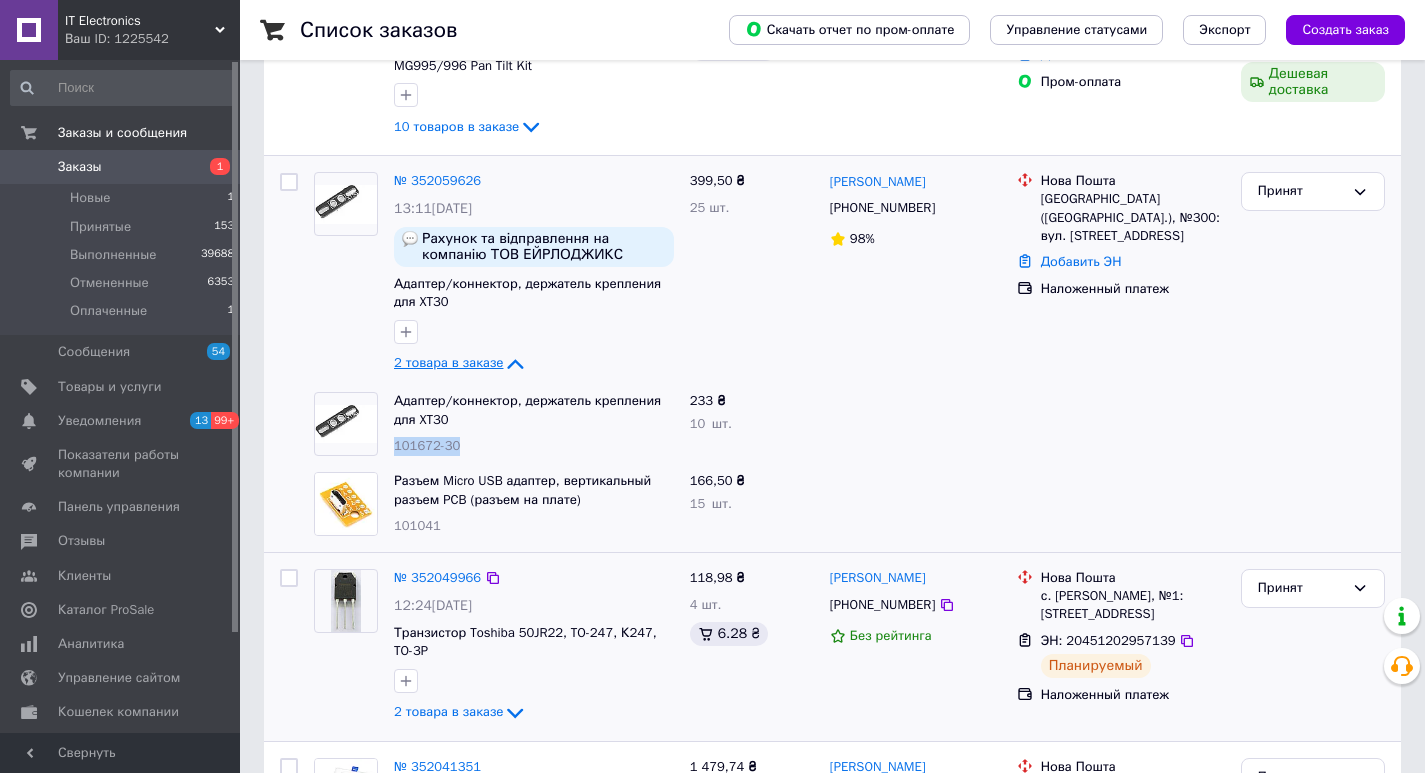 drag, startPoint x: 458, startPoint y: 453, endPoint x: 395, endPoint y: 449, distance: 63.126858 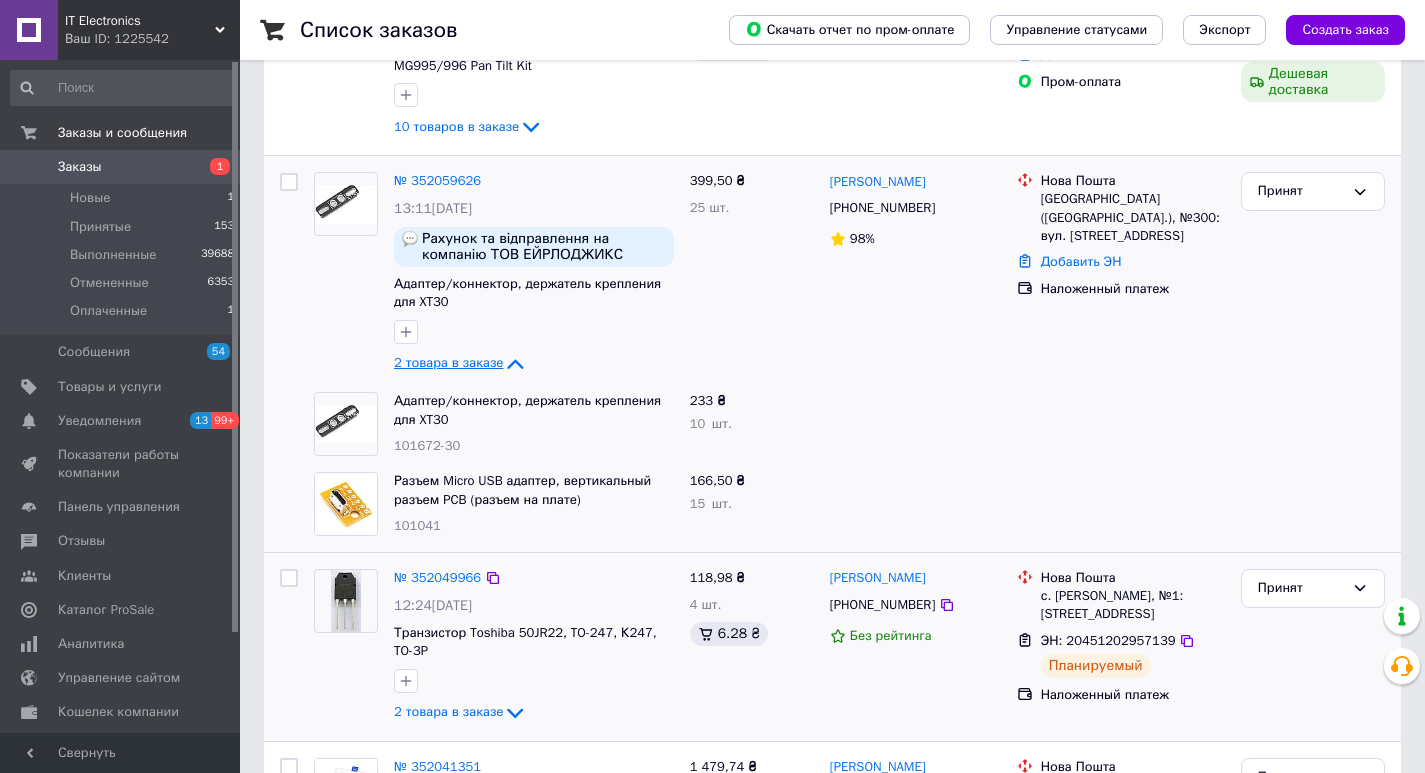 click 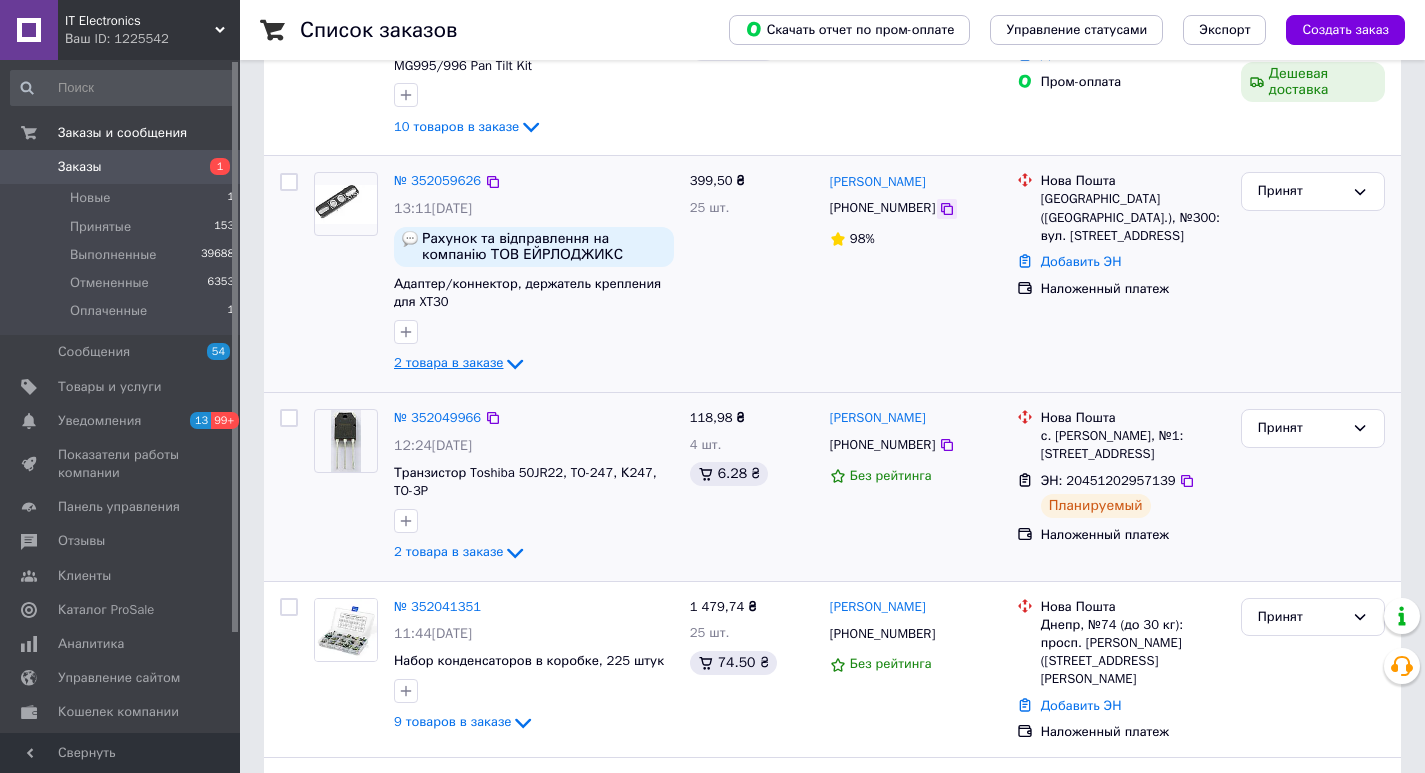 click 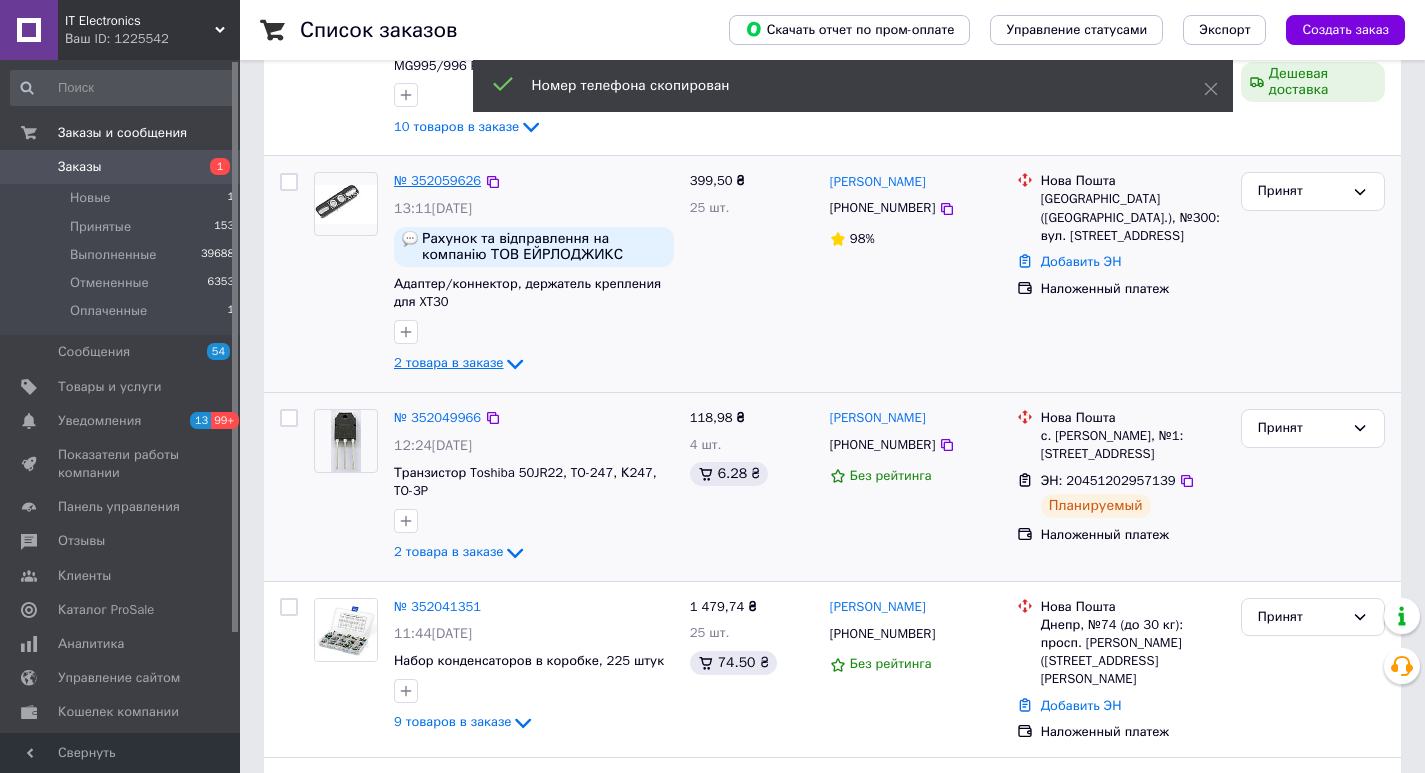 click on "№ 352059626" at bounding box center (437, 180) 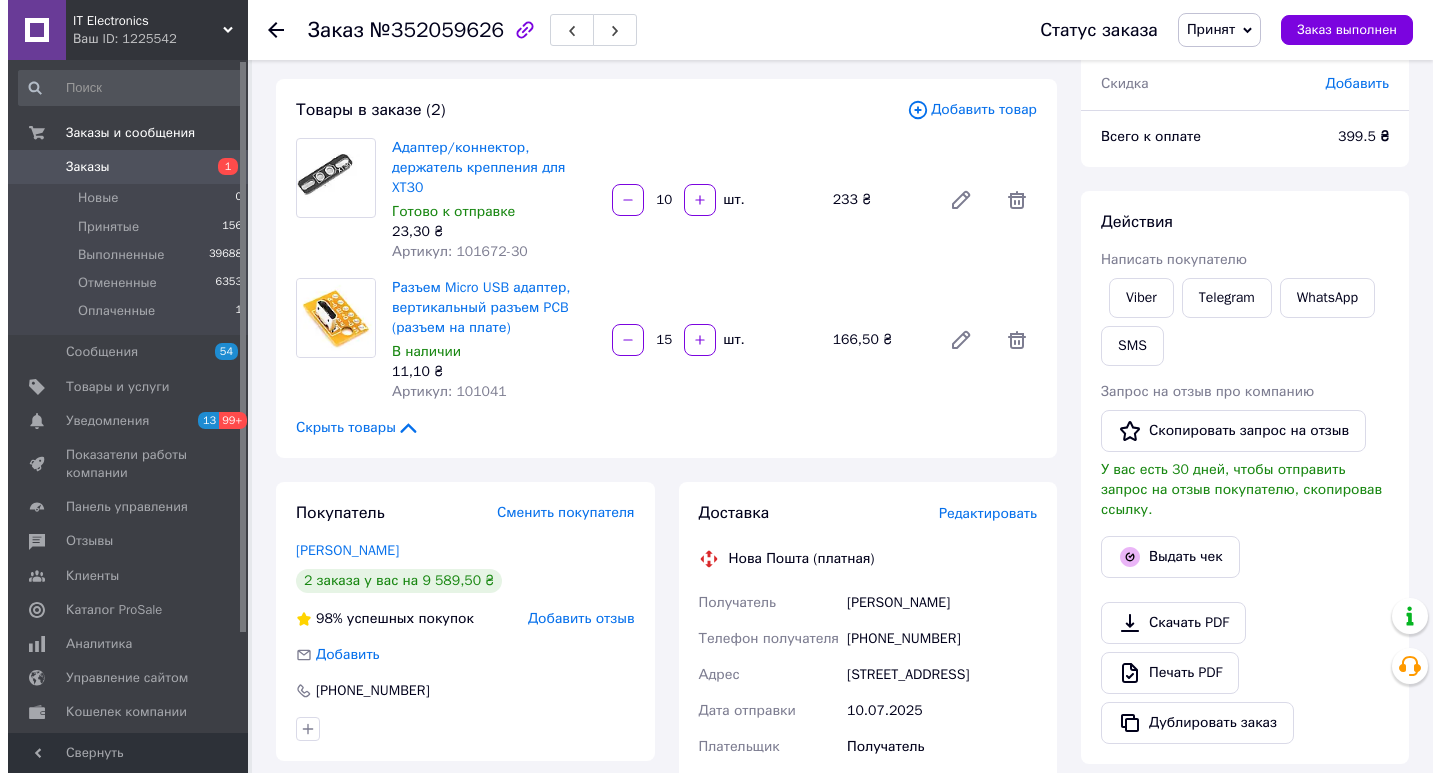 scroll, scrollTop: 300, scrollLeft: 0, axis: vertical 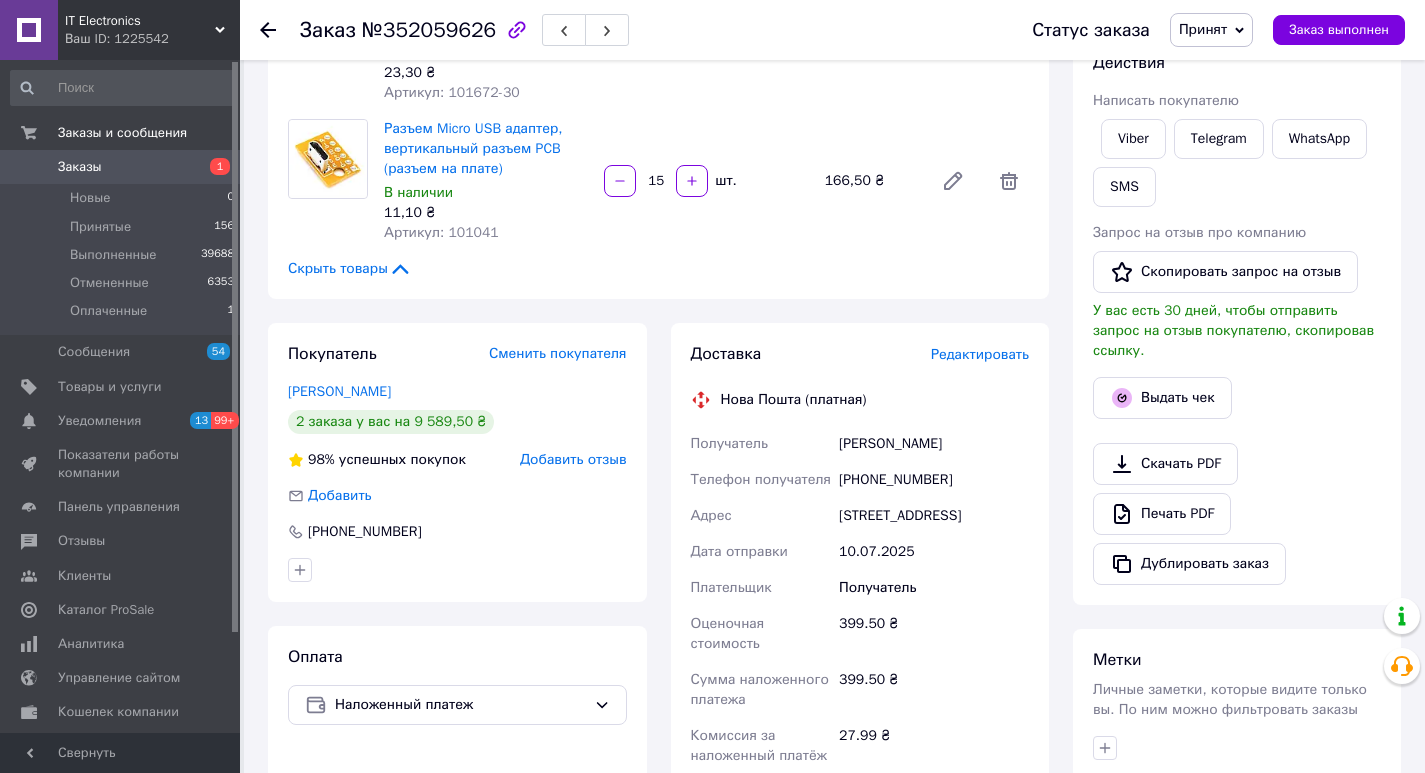 click on "Добавить отзыв" at bounding box center [573, 459] 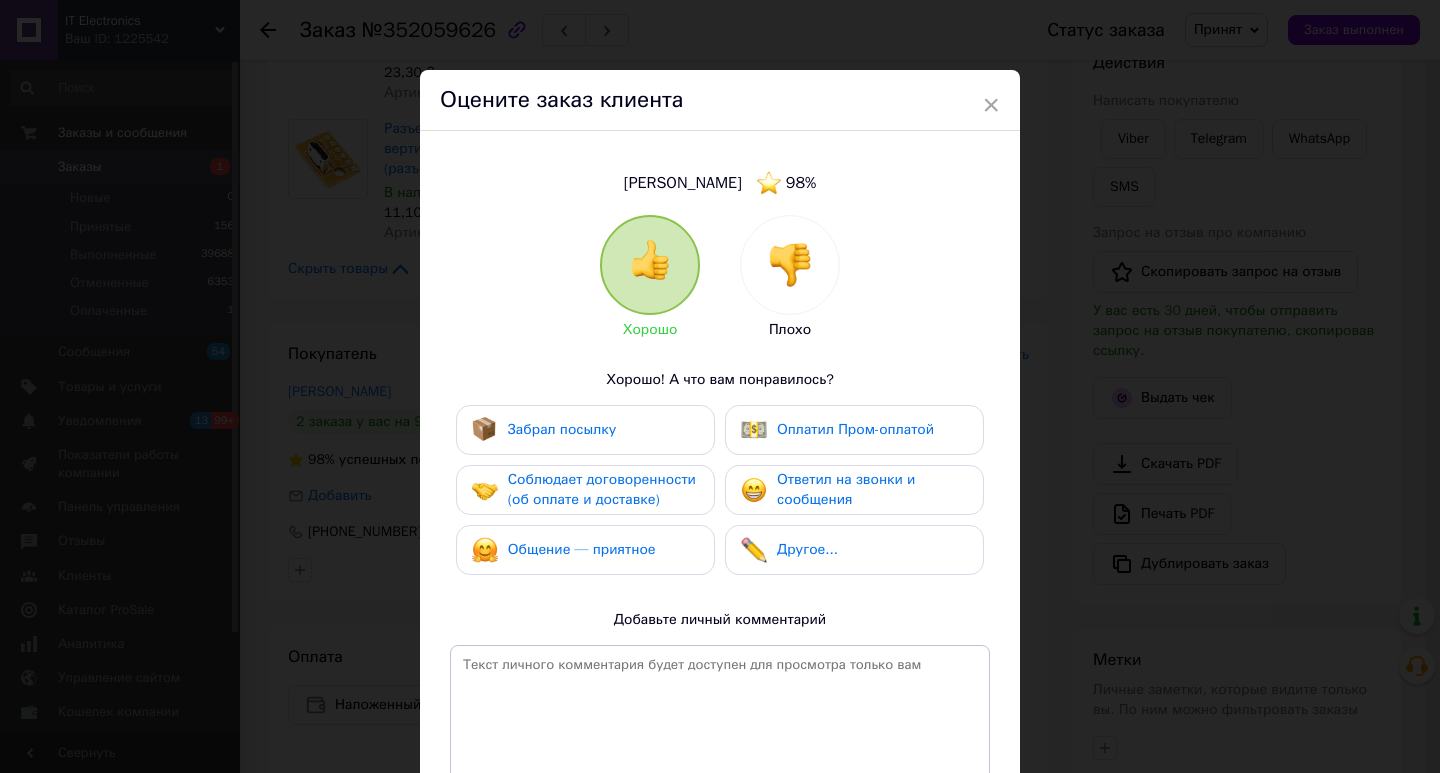 click at bounding box center [790, 265] 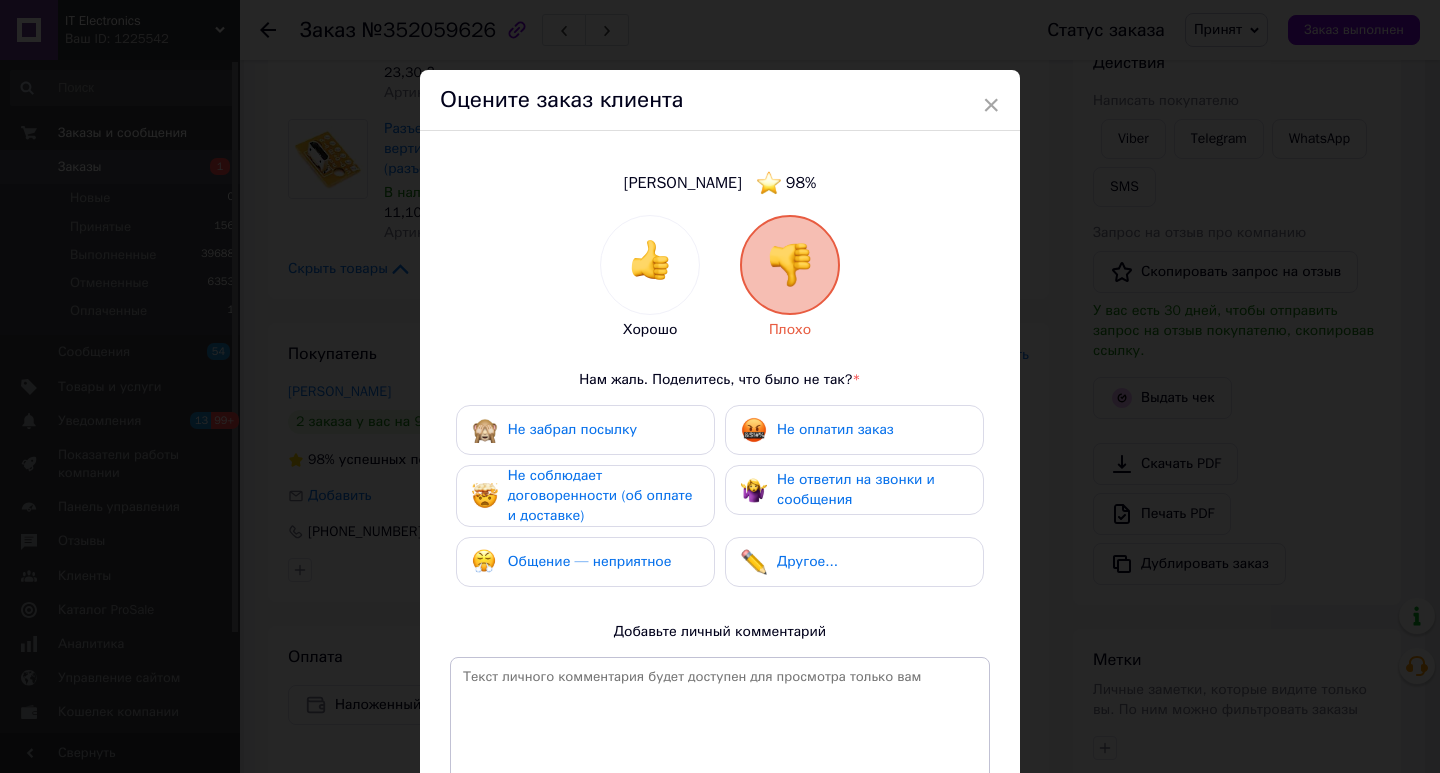 click on "Не оплатил заказ" at bounding box center (817, 430) 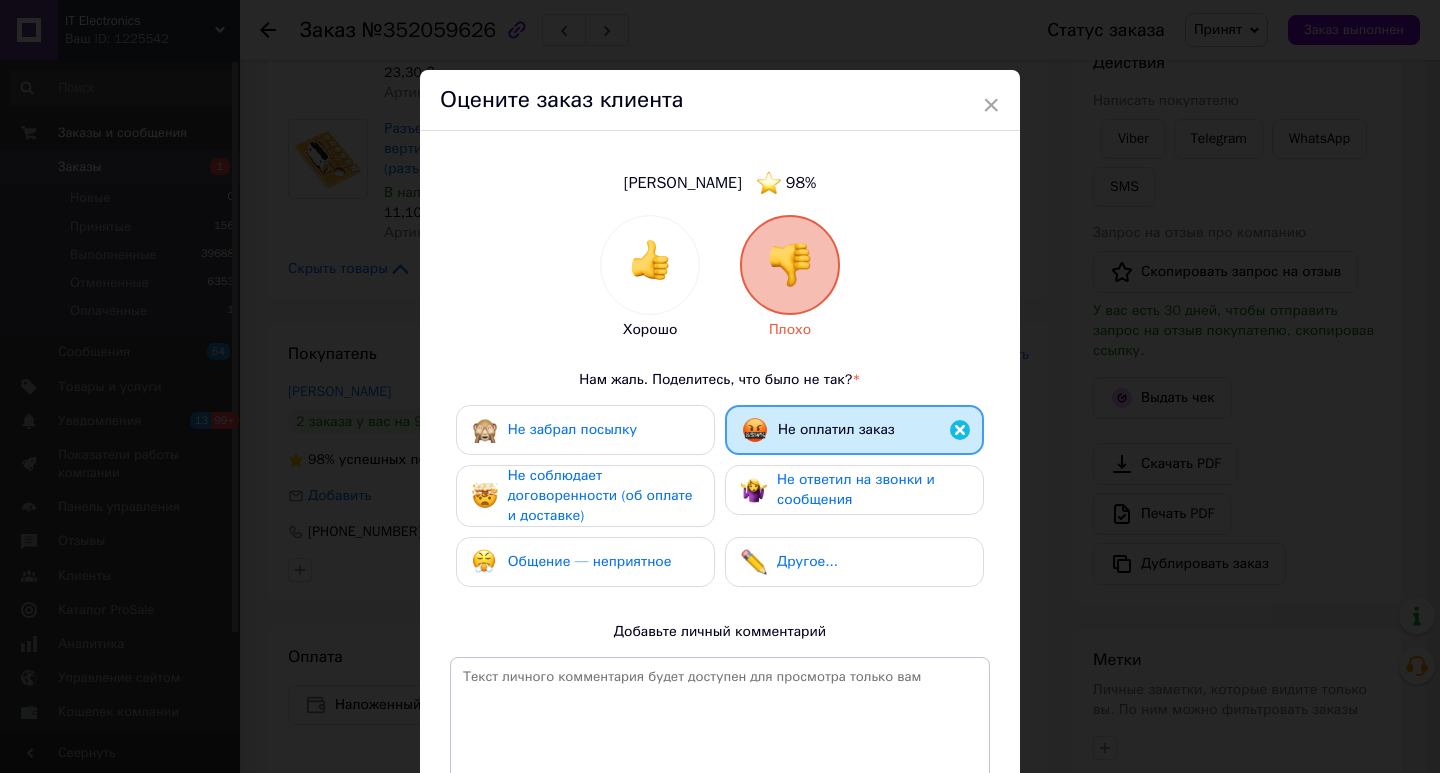 click on "Не соблюдает договоренности (об оплате и доставке)" at bounding box center [600, 495] 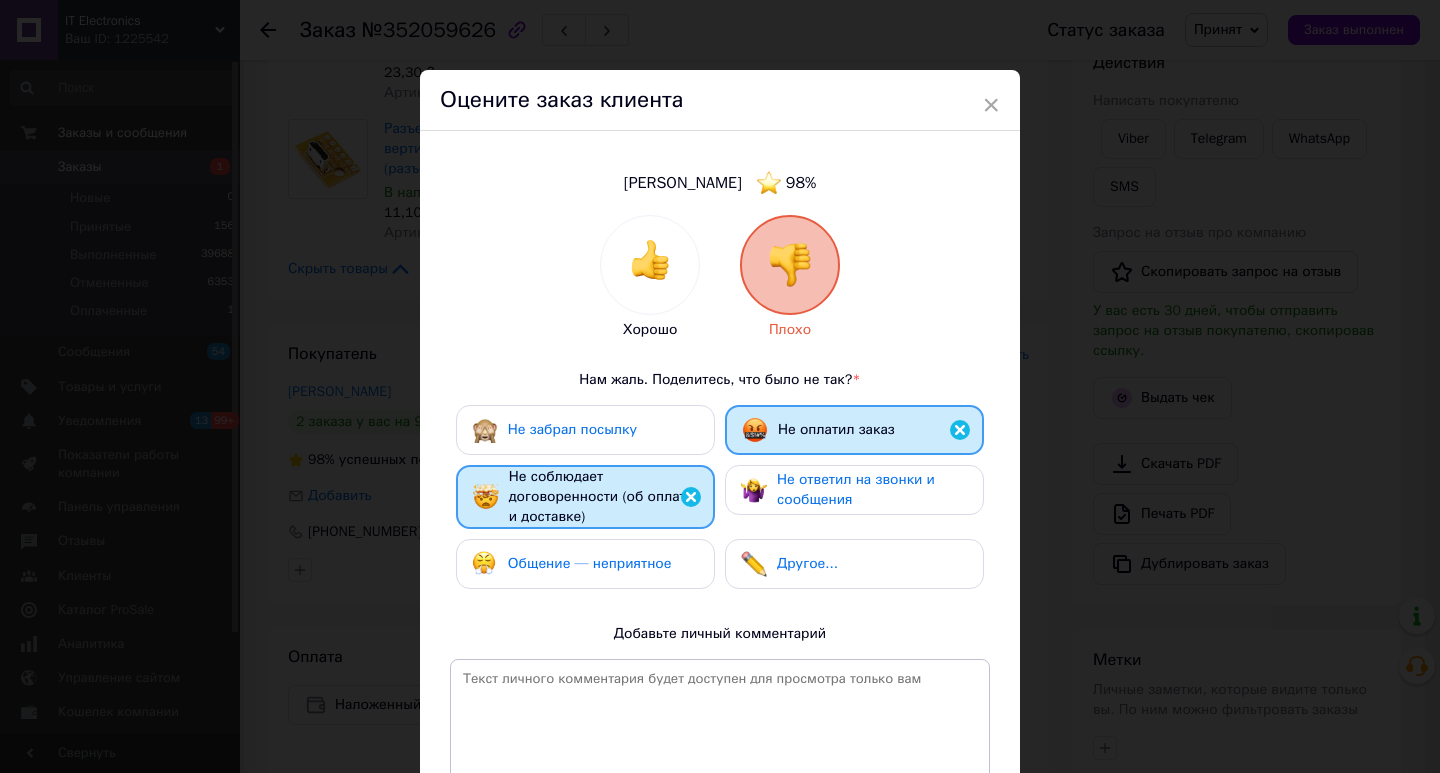 click on "Не соблюдает договоренности (об оплате и доставке)" at bounding box center [601, 496] 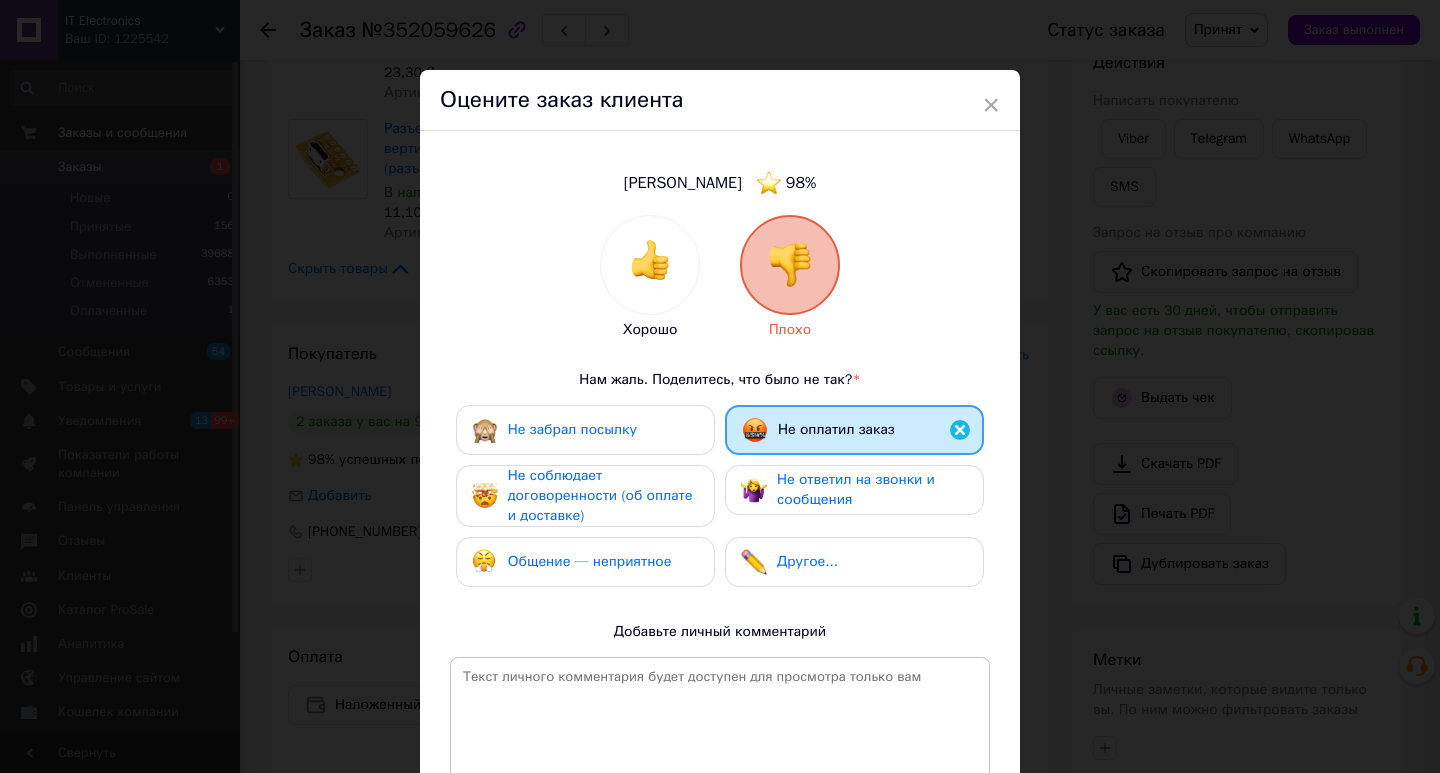 click on "Общение — неприятное" at bounding box center [590, 561] 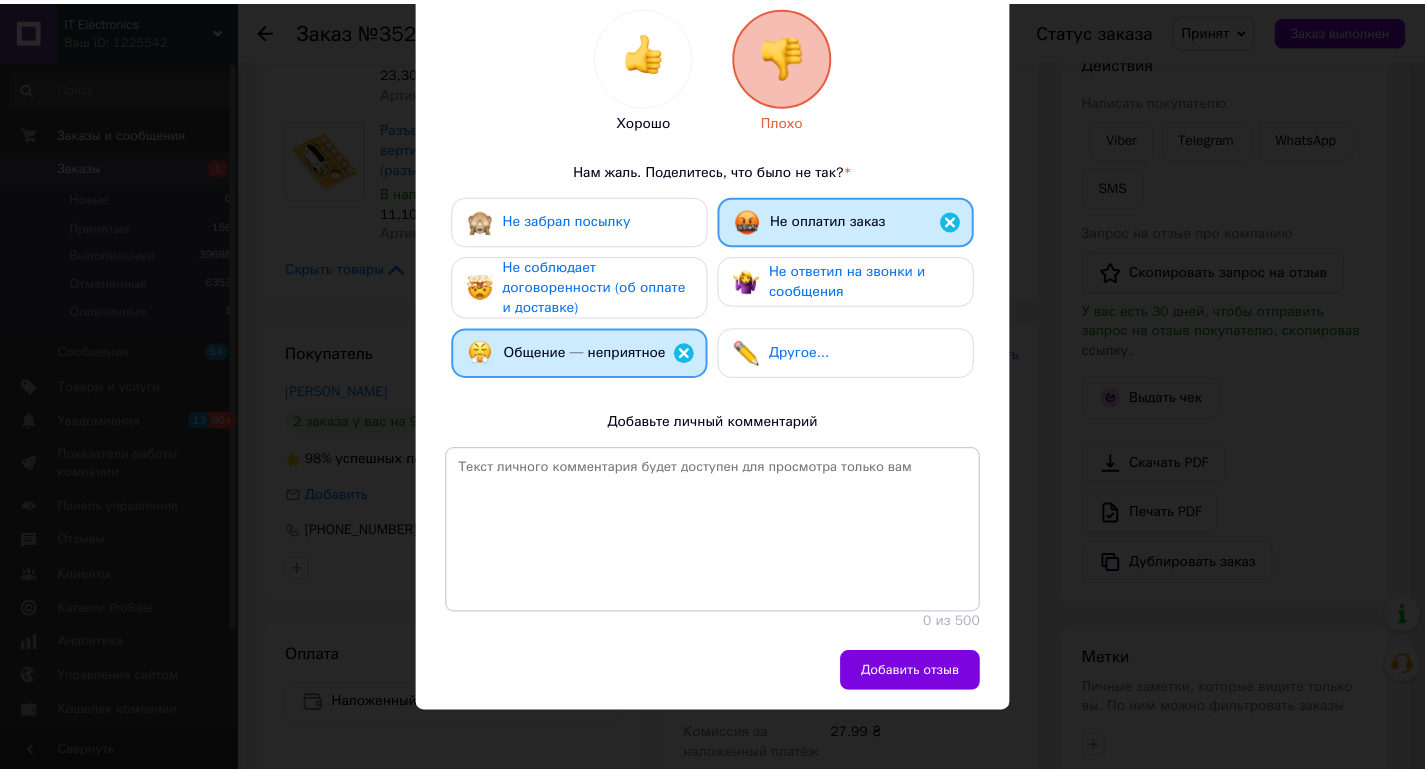 scroll, scrollTop: 211, scrollLeft: 0, axis: vertical 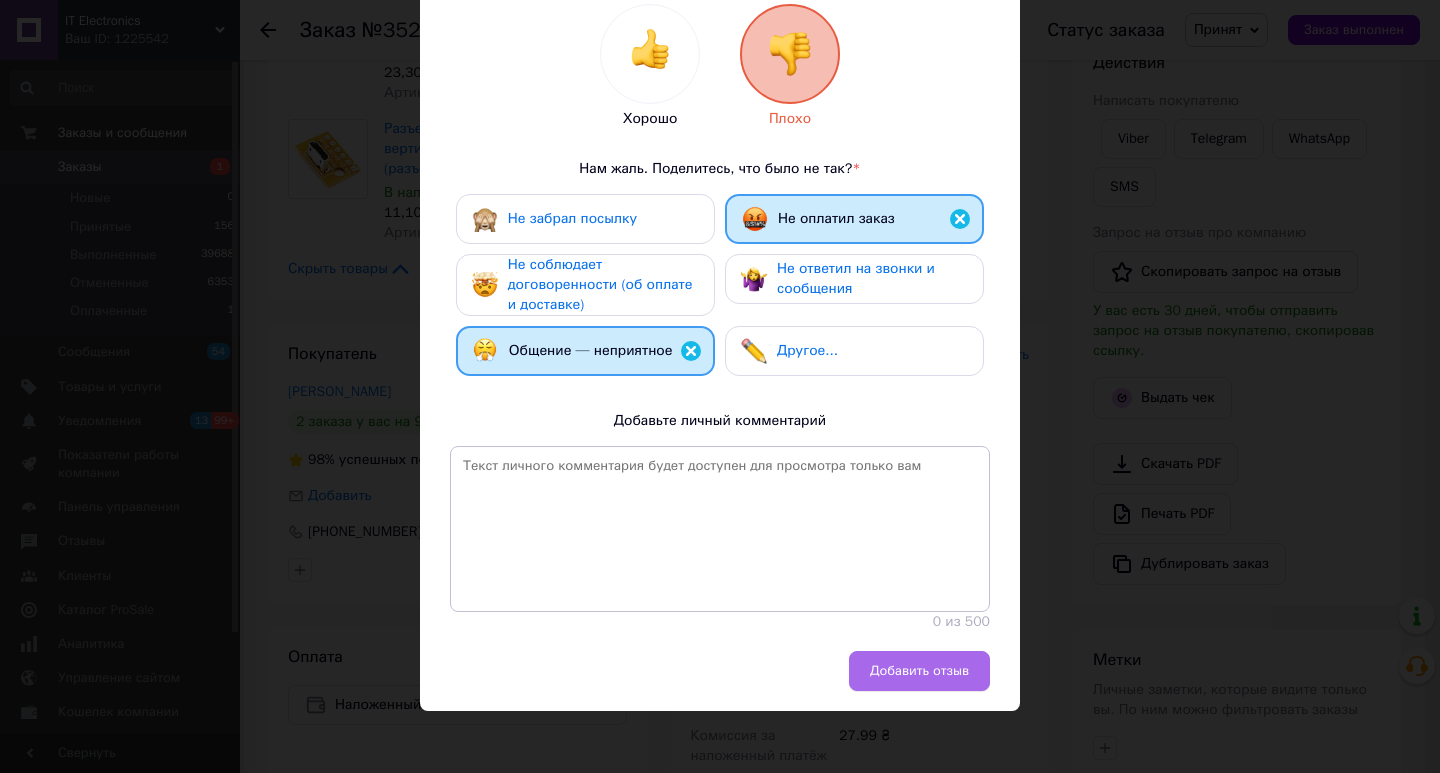 click on "Добавить отзыв" at bounding box center (919, 671) 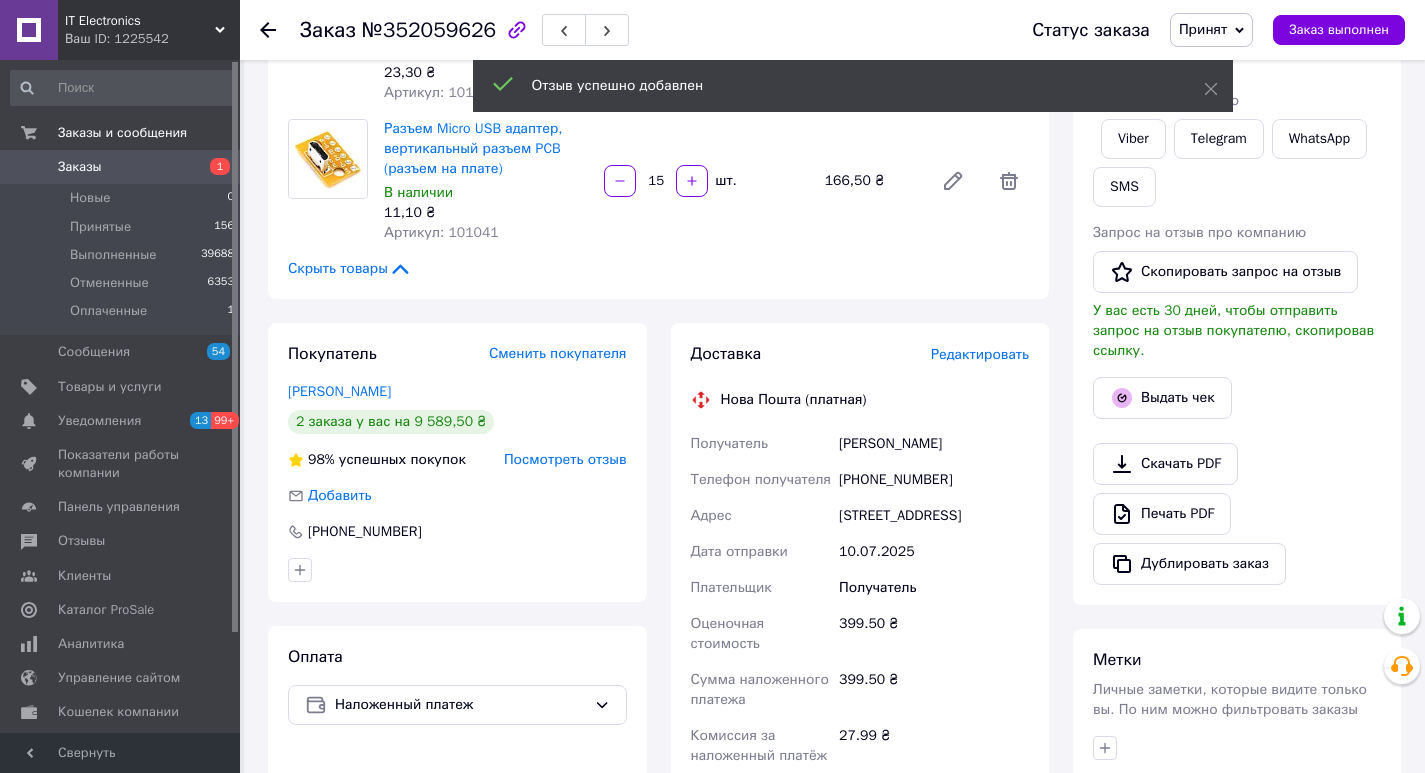 click 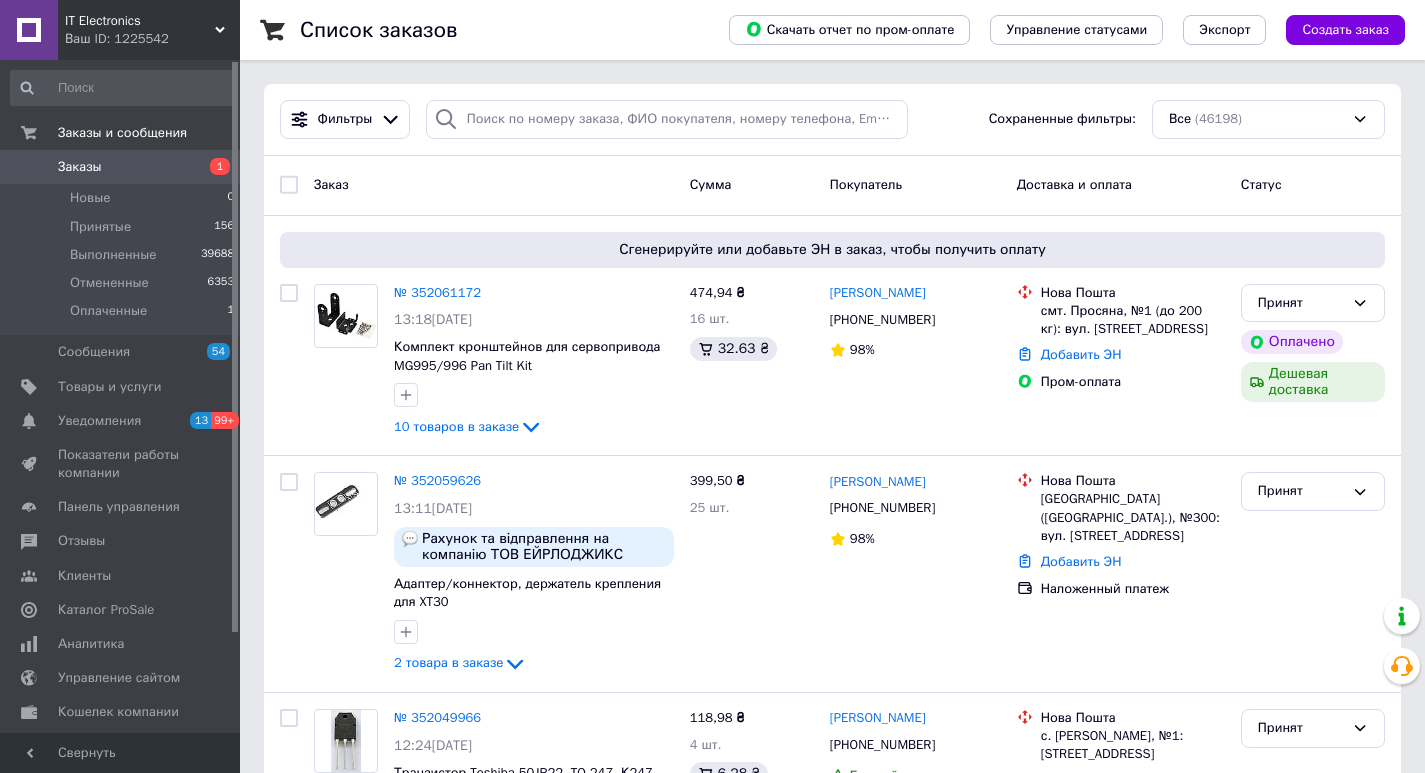 drag, startPoint x: 484, startPoint y: 477, endPoint x: 528, endPoint y: 120, distance: 359.70126 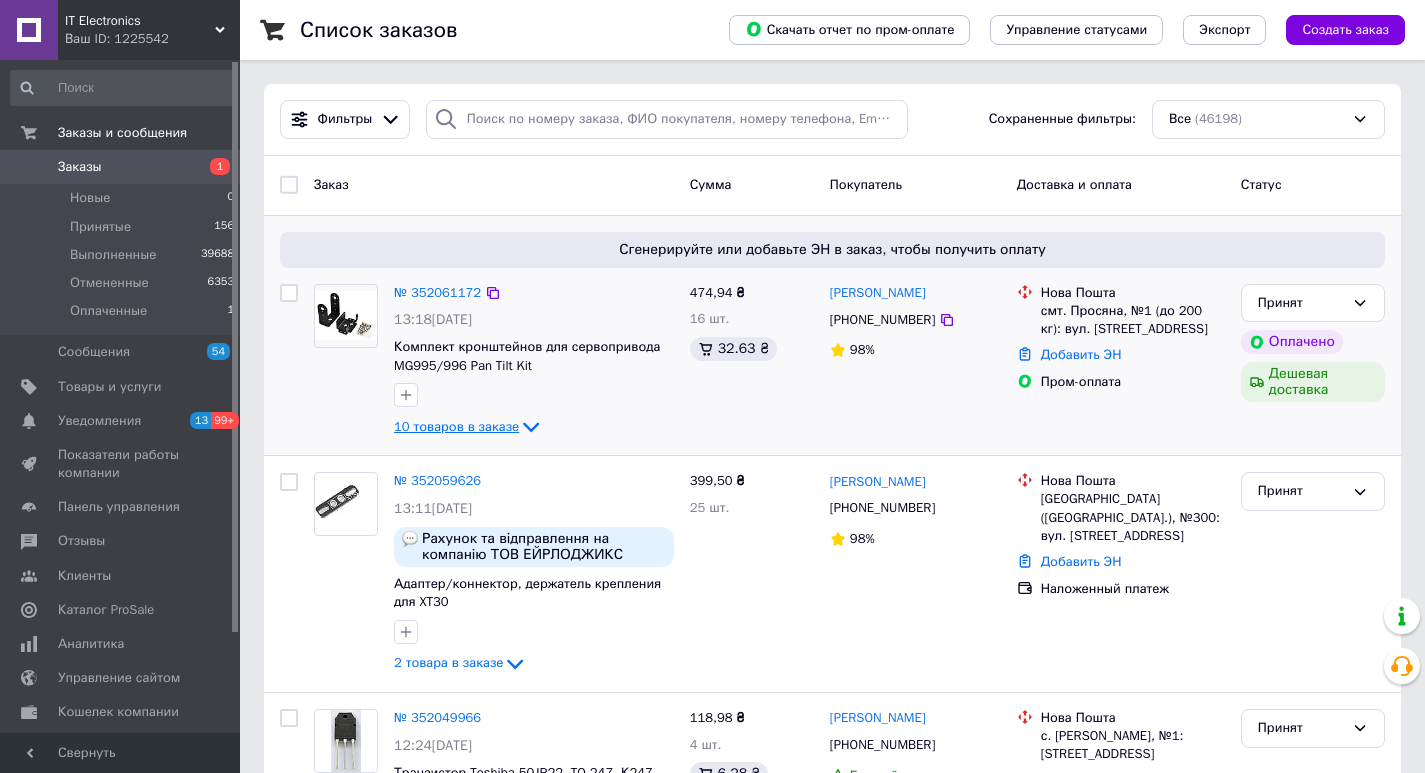 click 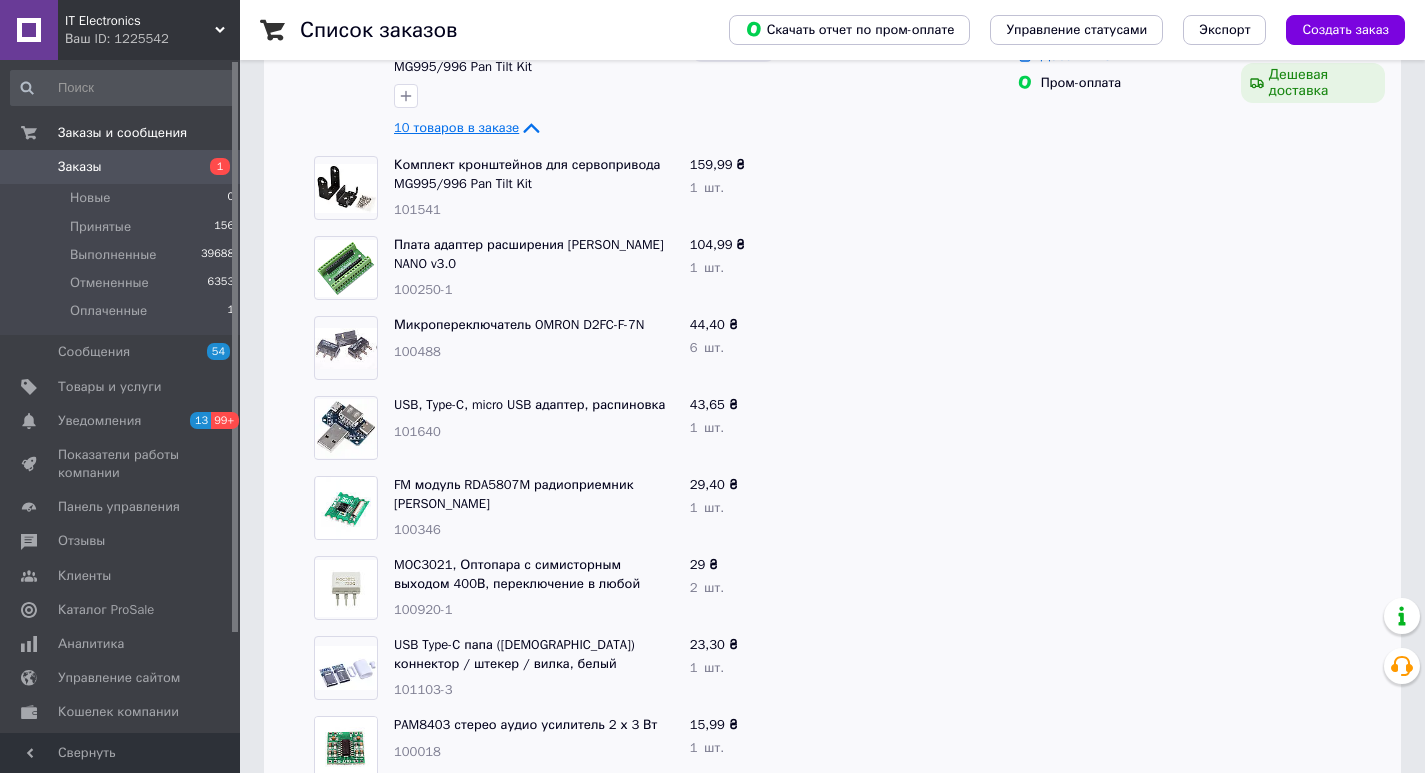 scroll, scrollTop: 300, scrollLeft: 0, axis: vertical 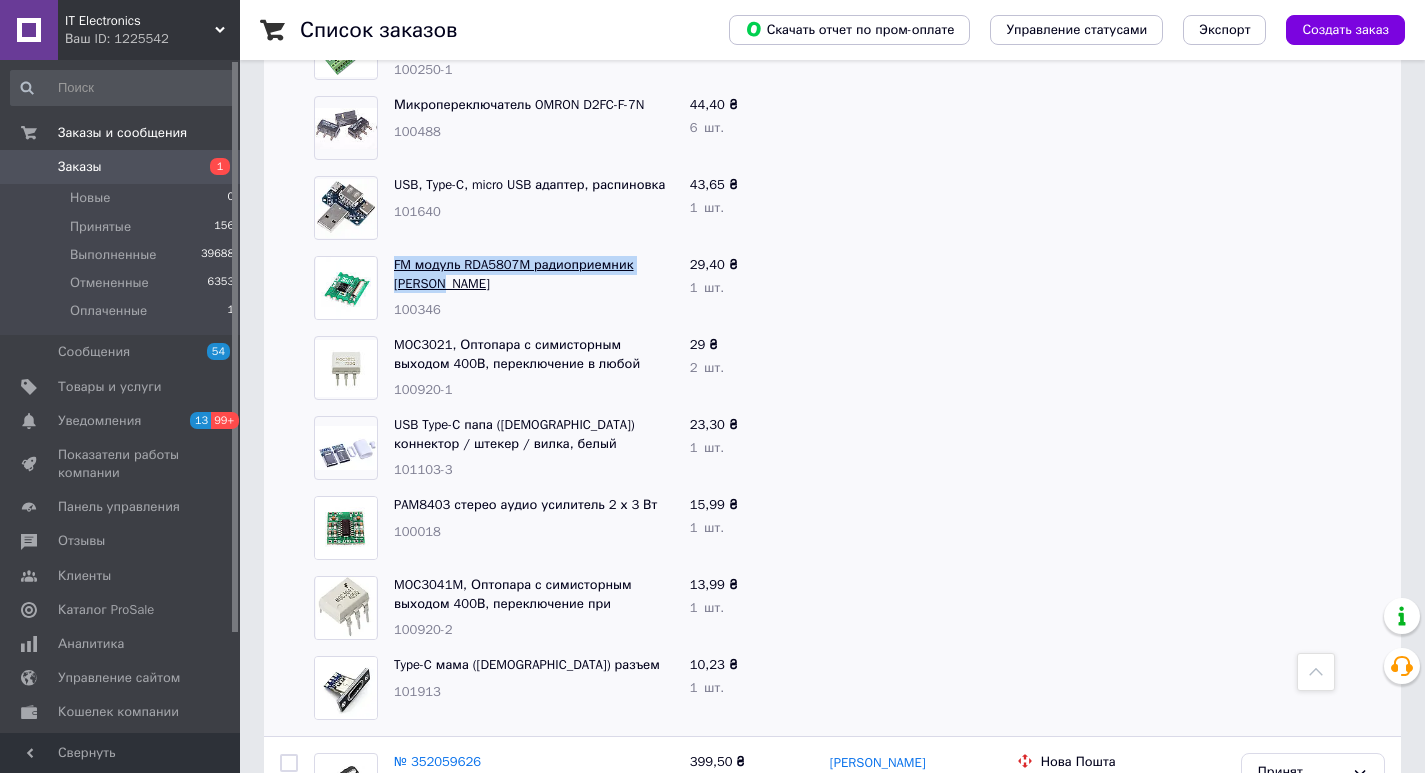 drag, startPoint x: 433, startPoint y: 282, endPoint x: 396, endPoint y: 264, distance: 41.14608 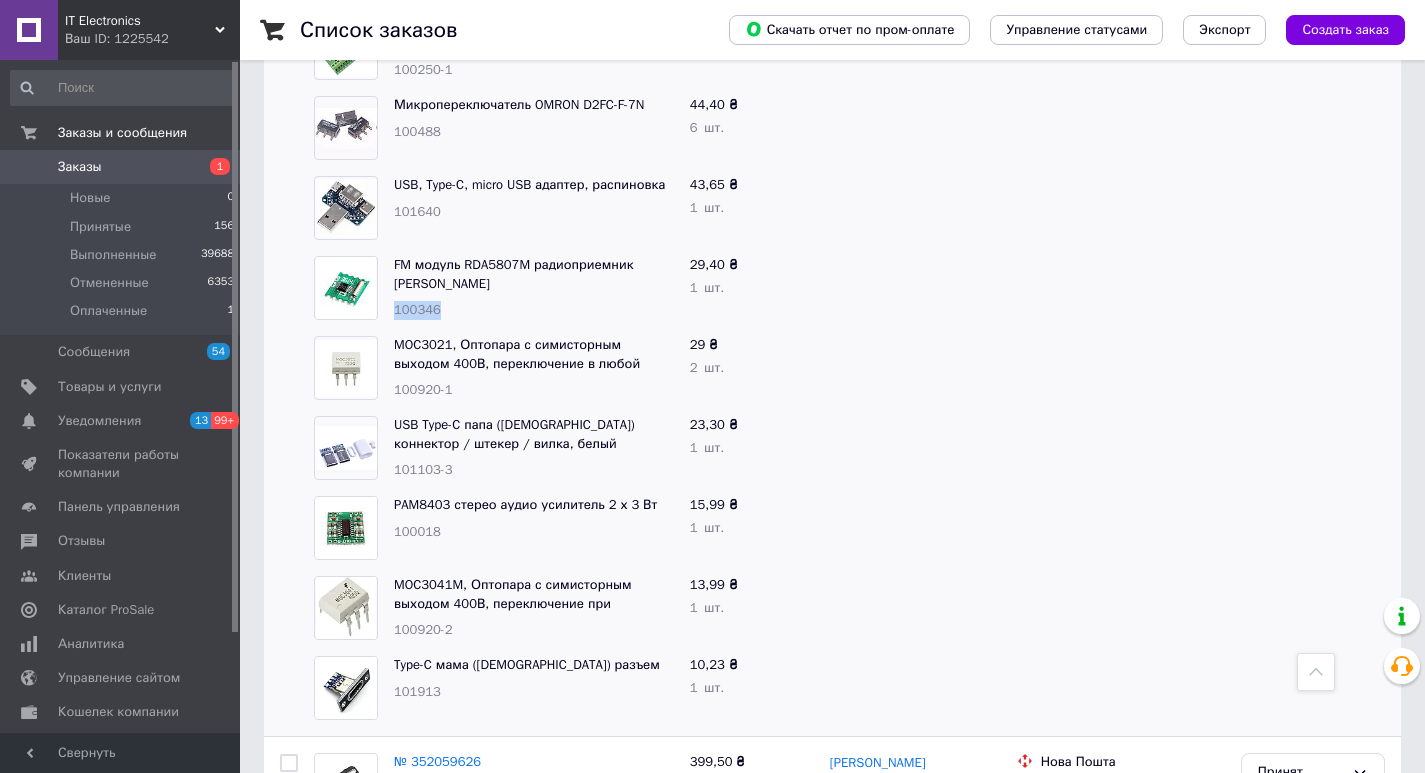 drag, startPoint x: 437, startPoint y: 306, endPoint x: 394, endPoint y: 308, distance: 43.046486 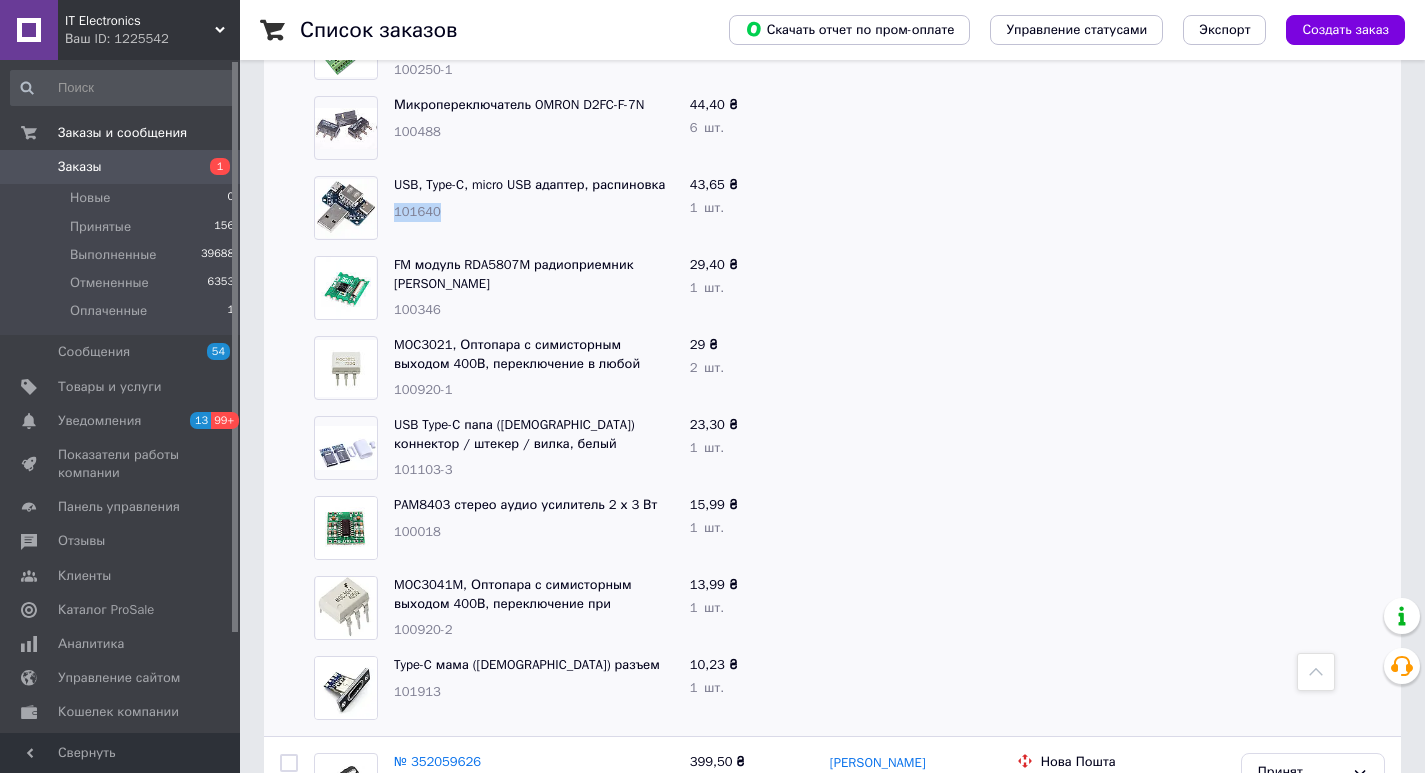 drag, startPoint x: 437, startPoint y: 214, endPoint x: 397, endPoint y: 212, distance: 40.04997 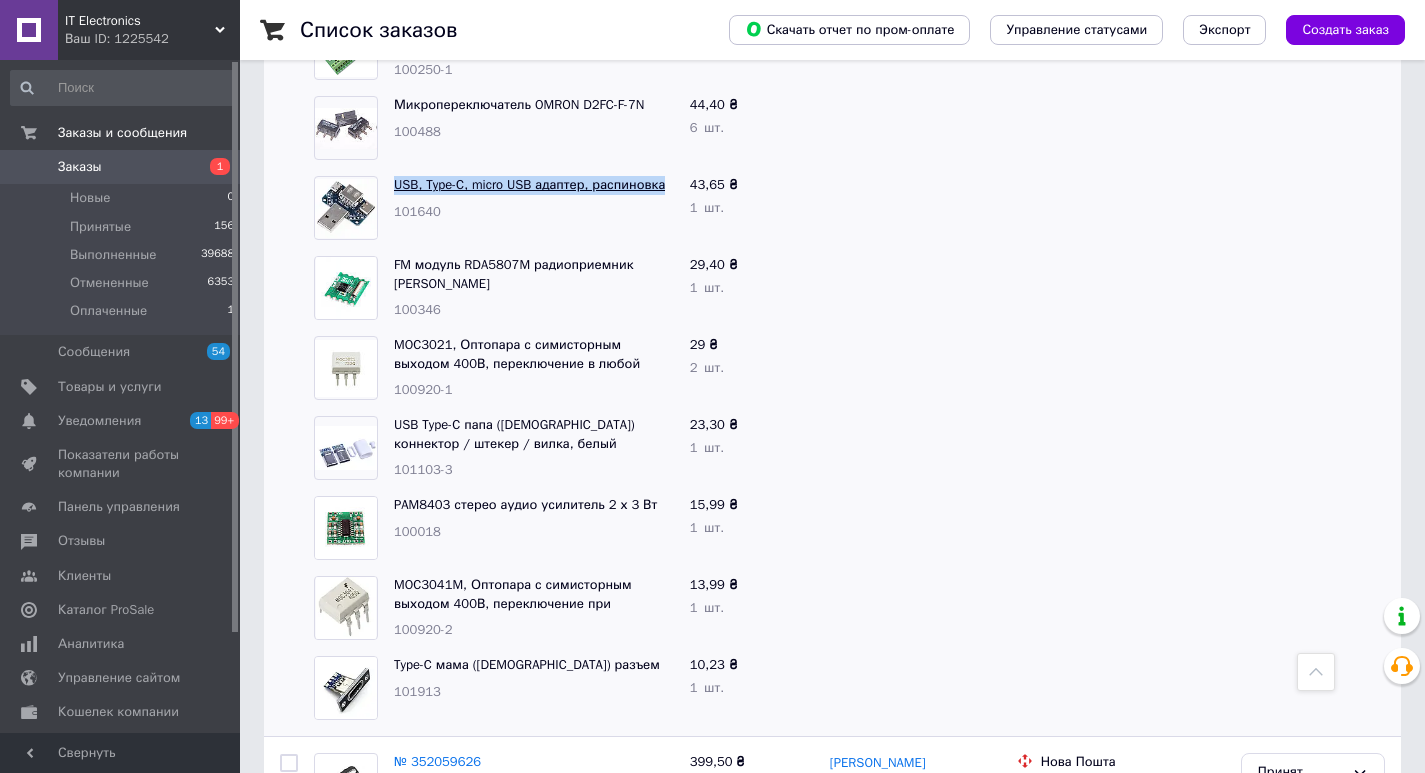drag, startPoint x: 662, startPoint y: 187, endPoint x: 396, endPoint y: 180, distance: 266.0921 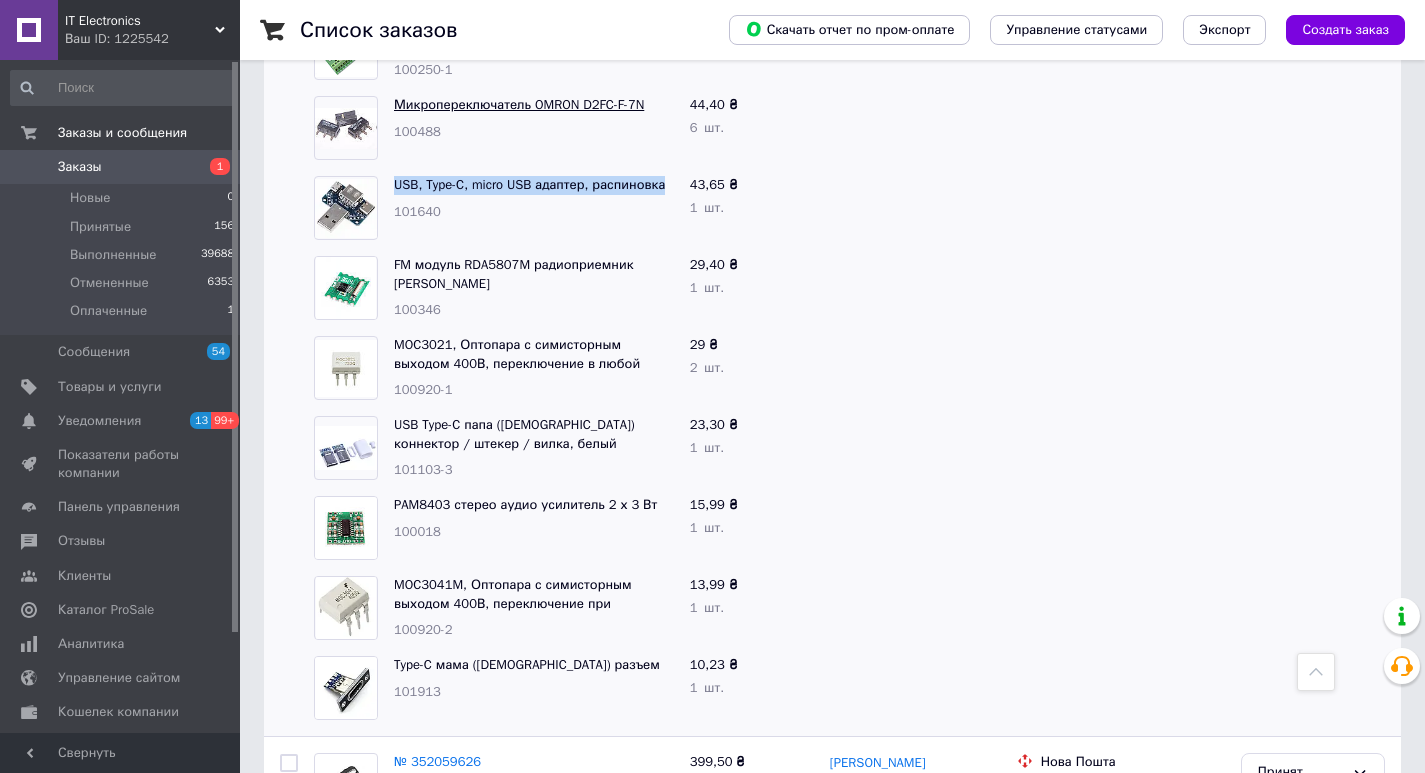 copy on "USB, Type-C, micro USB адаптер, распиновка" 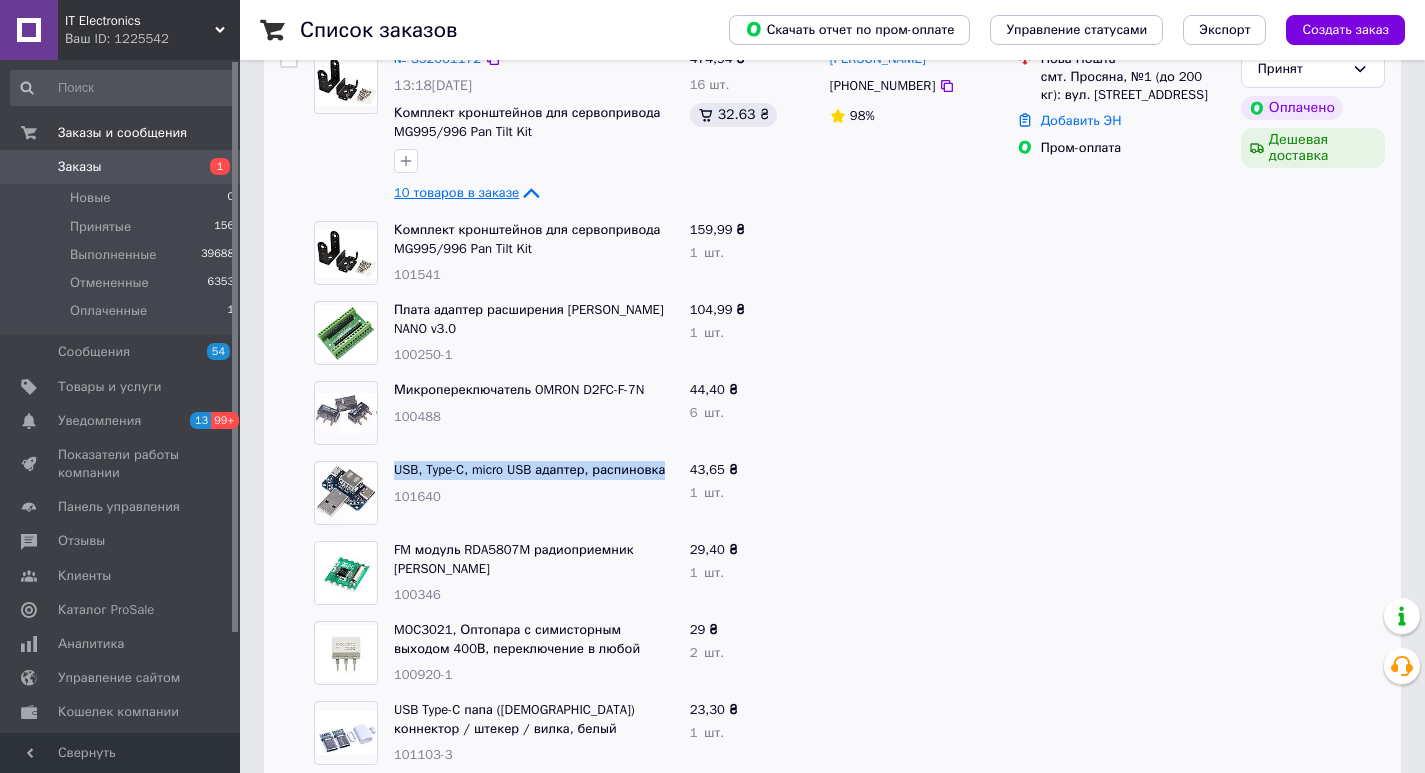 scroll, scrollTop: 205, scrollLeft: 0, axis: vertical 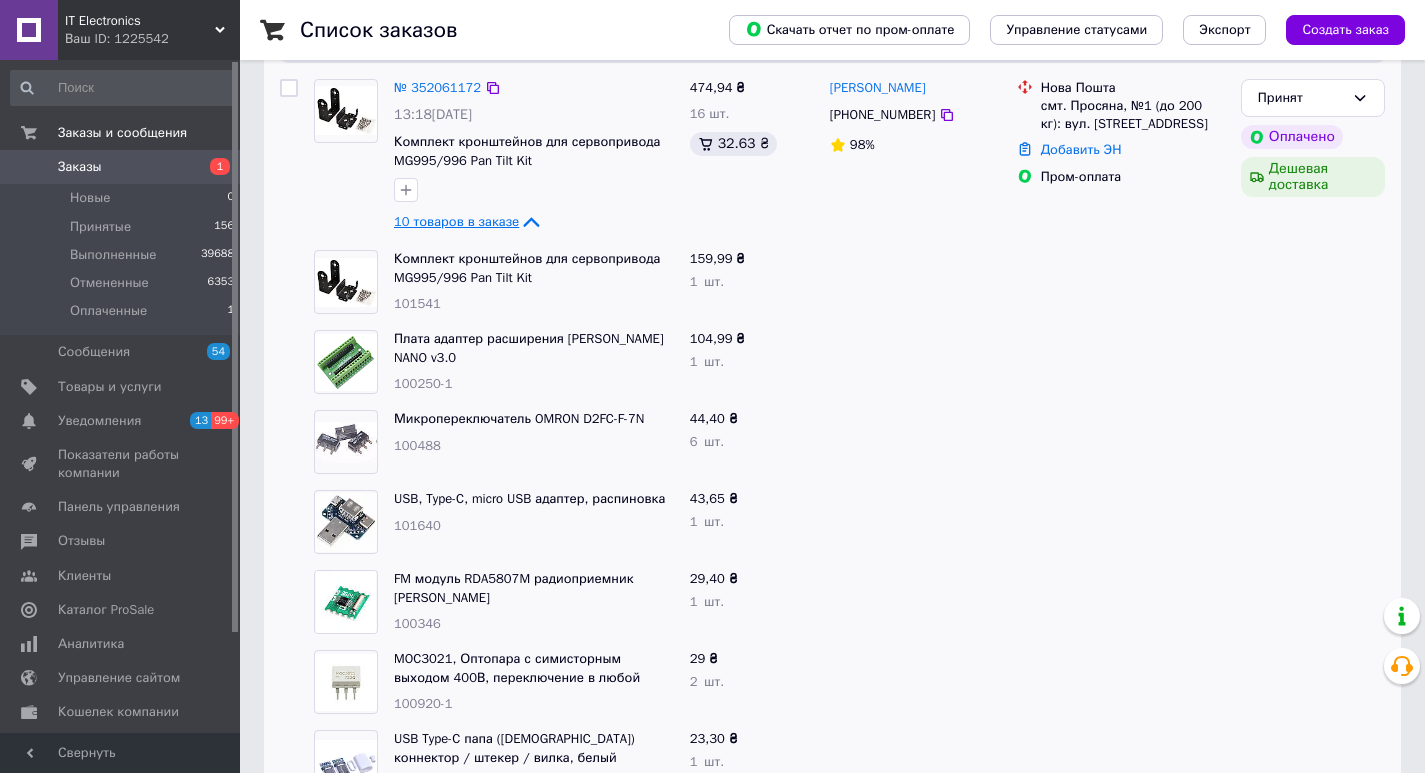 click 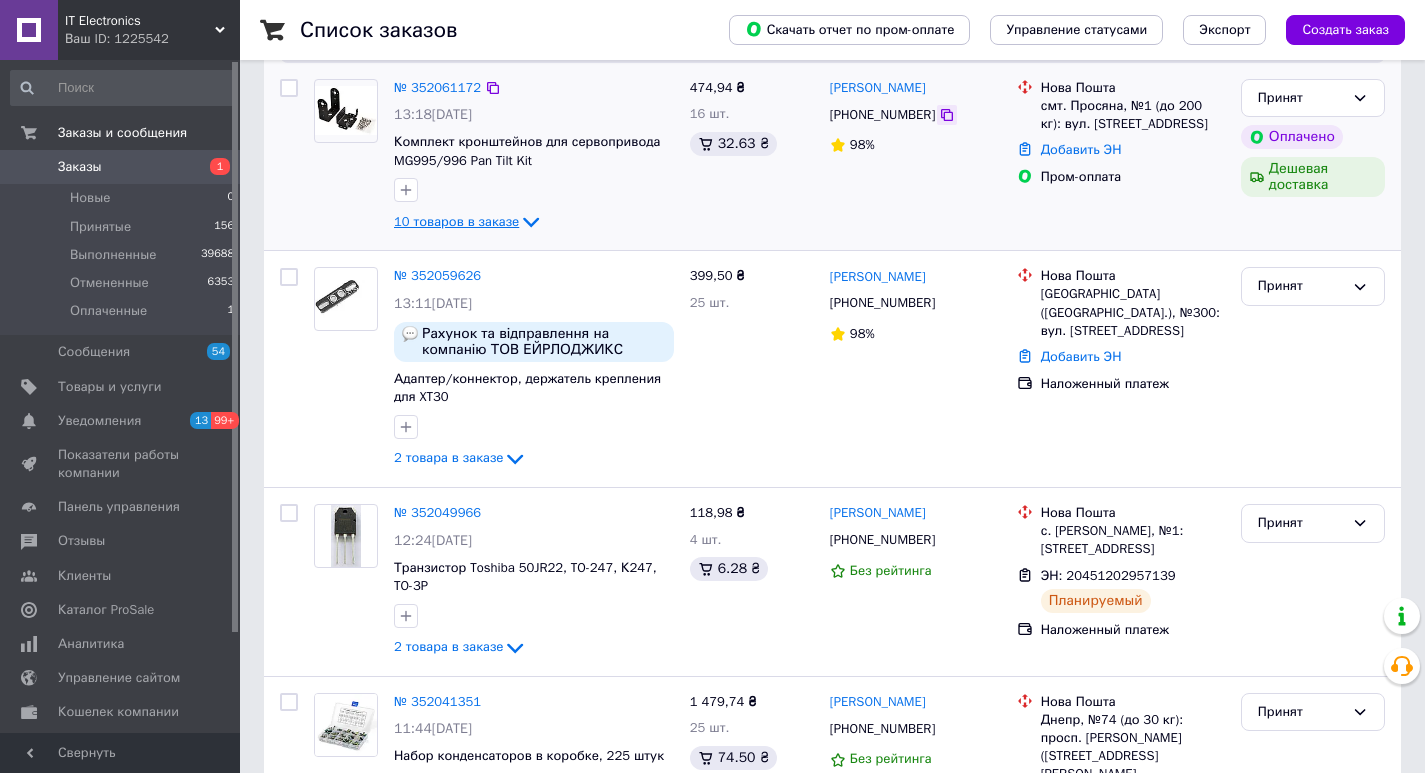 click 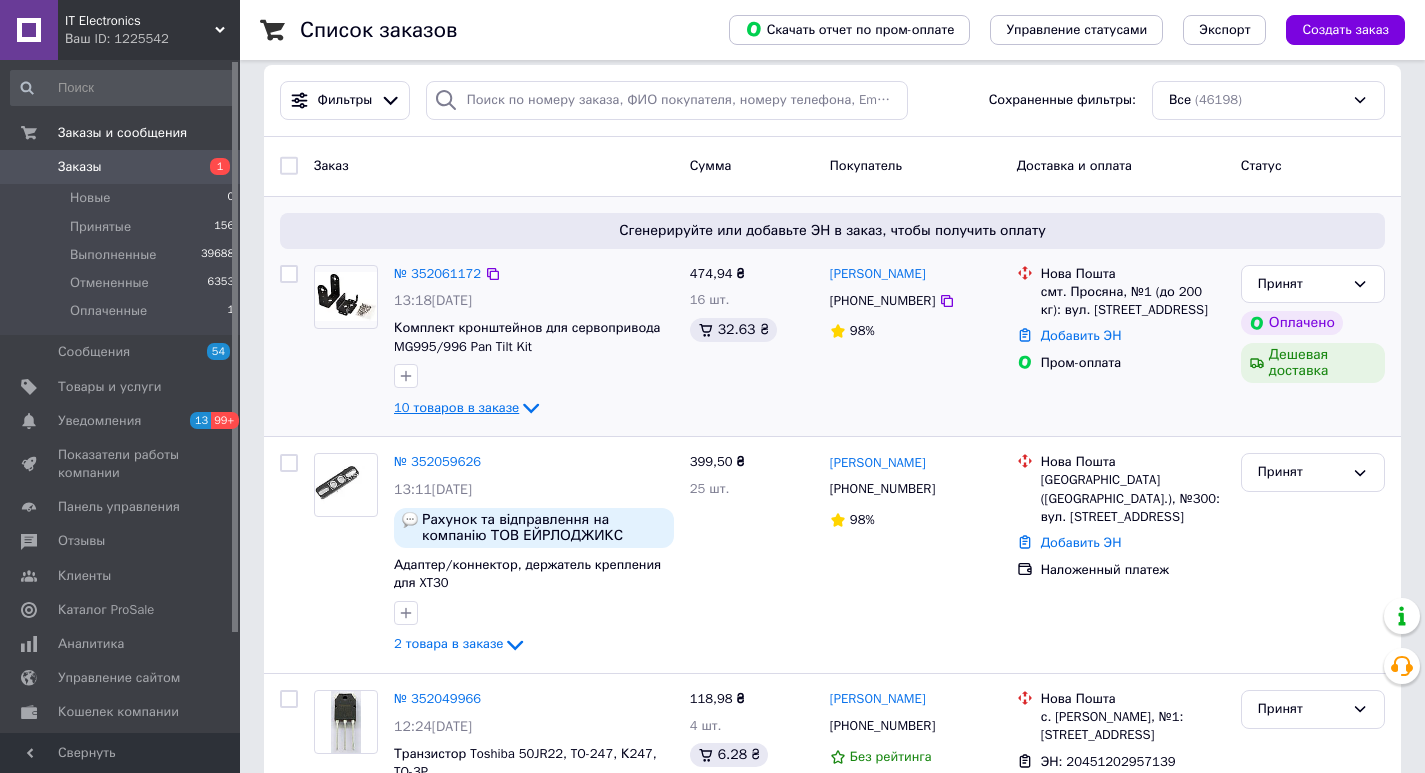 scroll, scrollTop: 5, scrollLeft: 0, axis: vertical 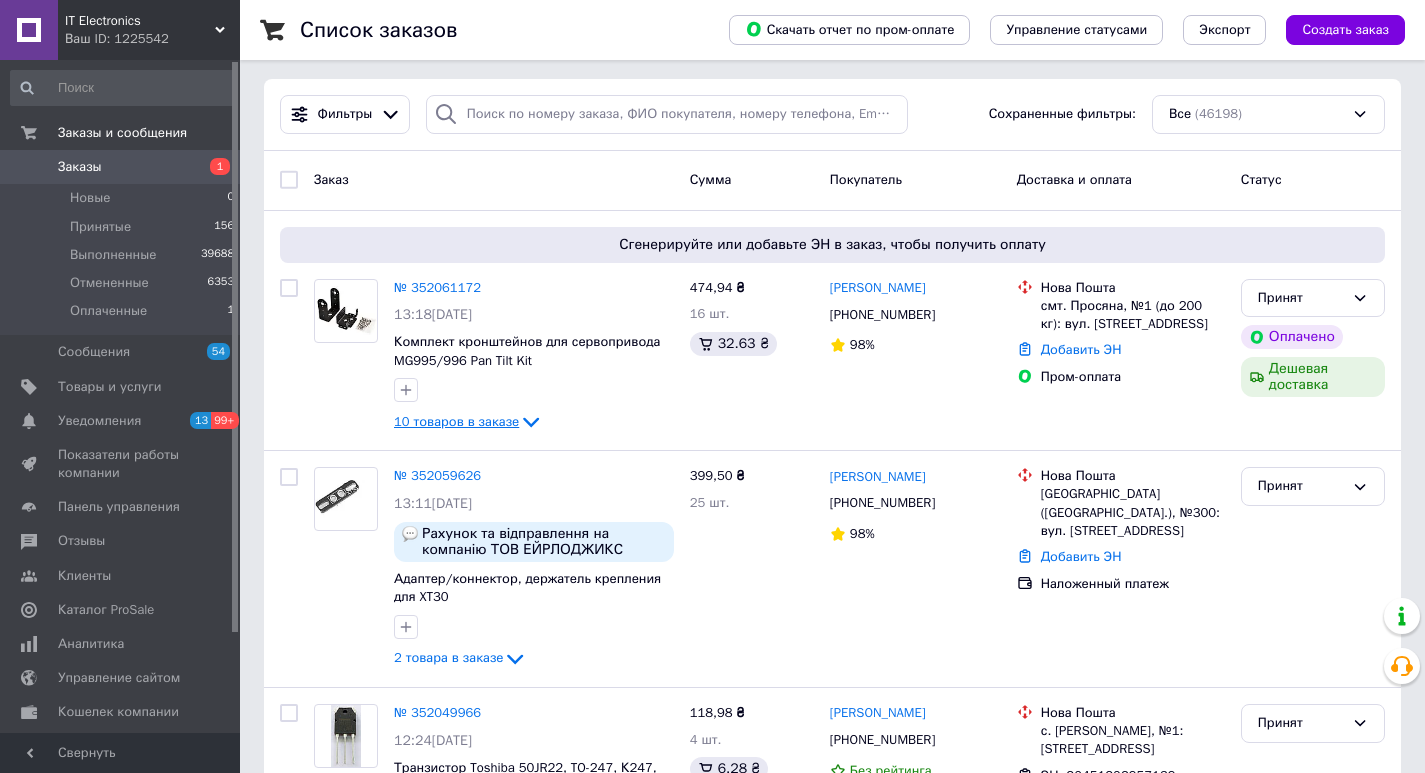 click 